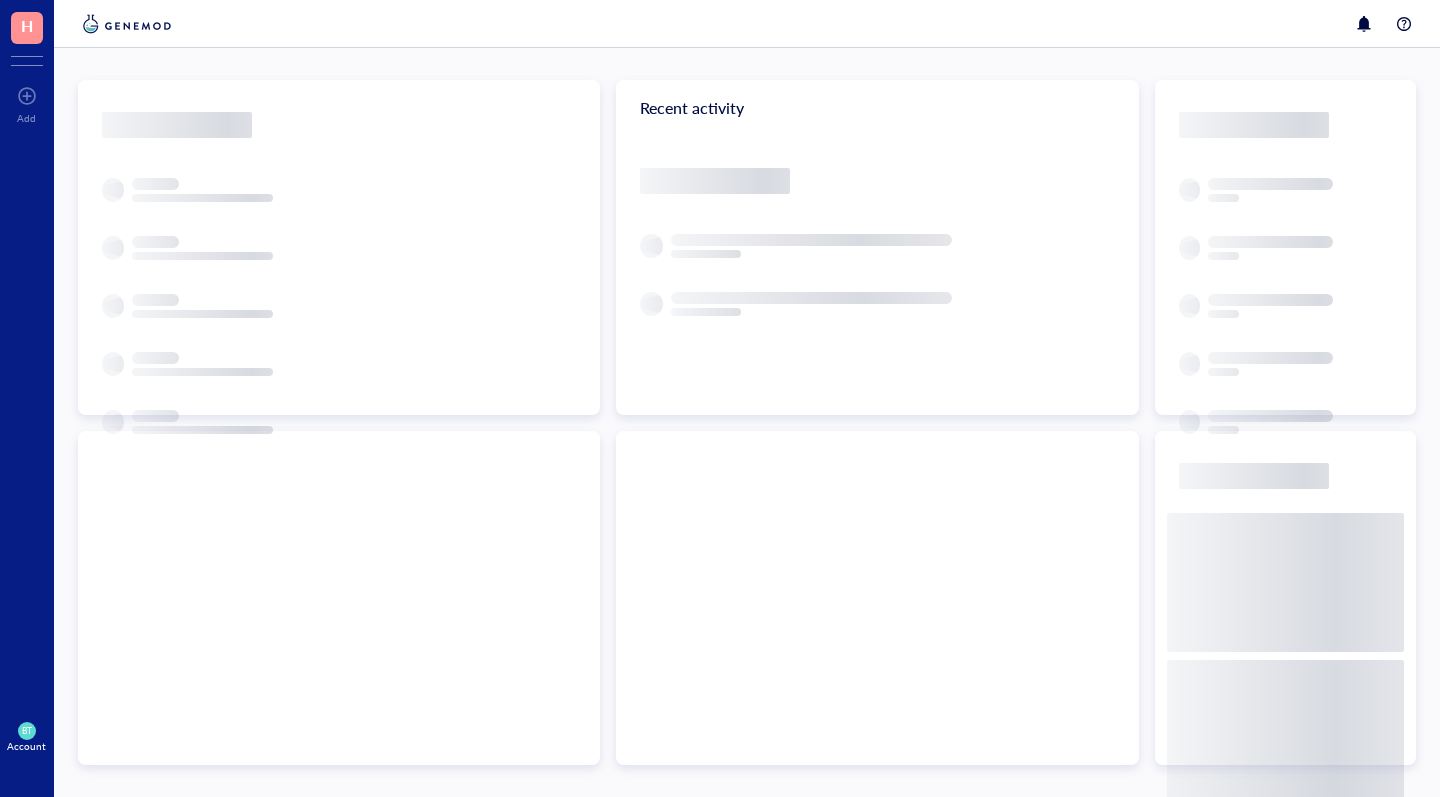 scroll, scrollTop: 0, scrollLeft: 0, axis: both 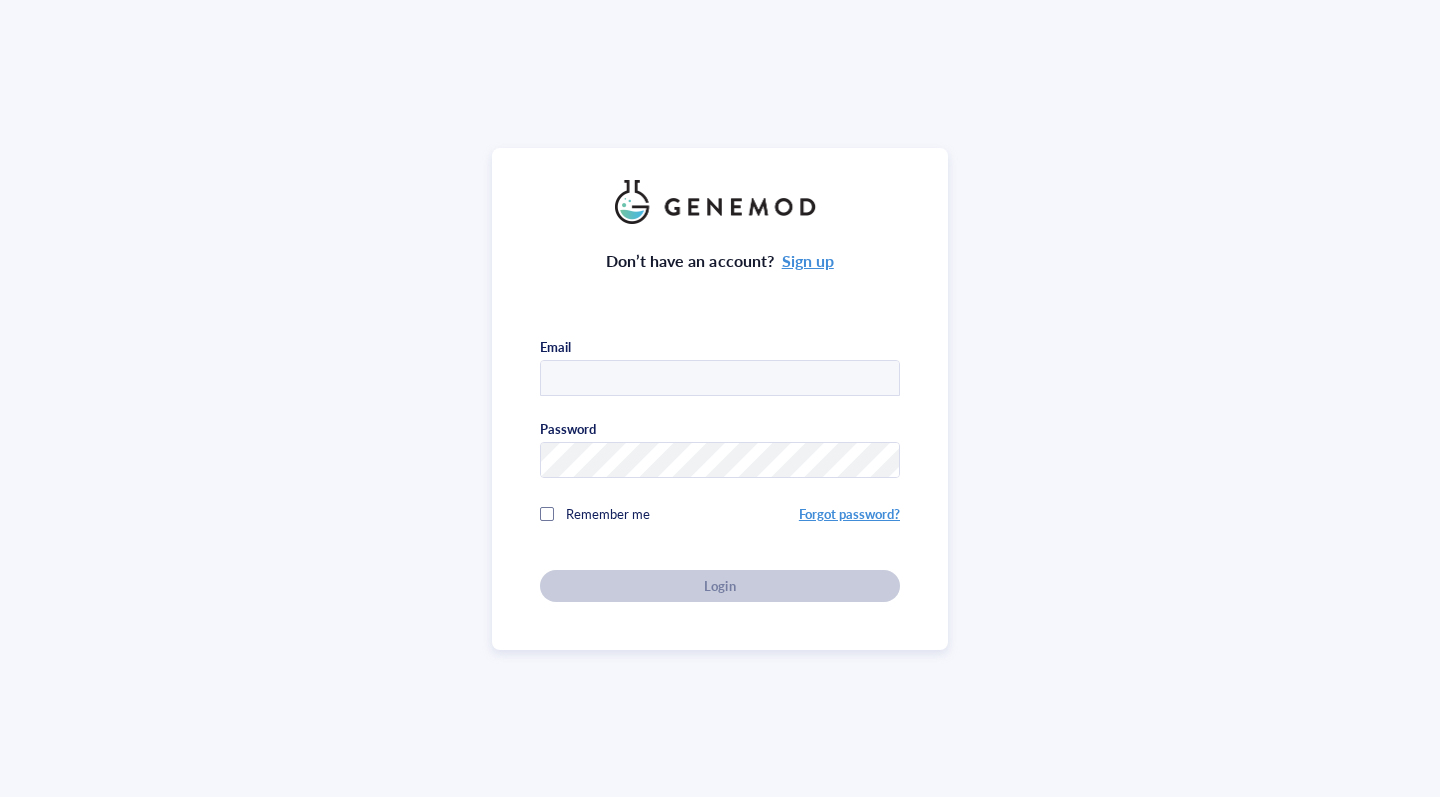 type on "[EMAIL]" 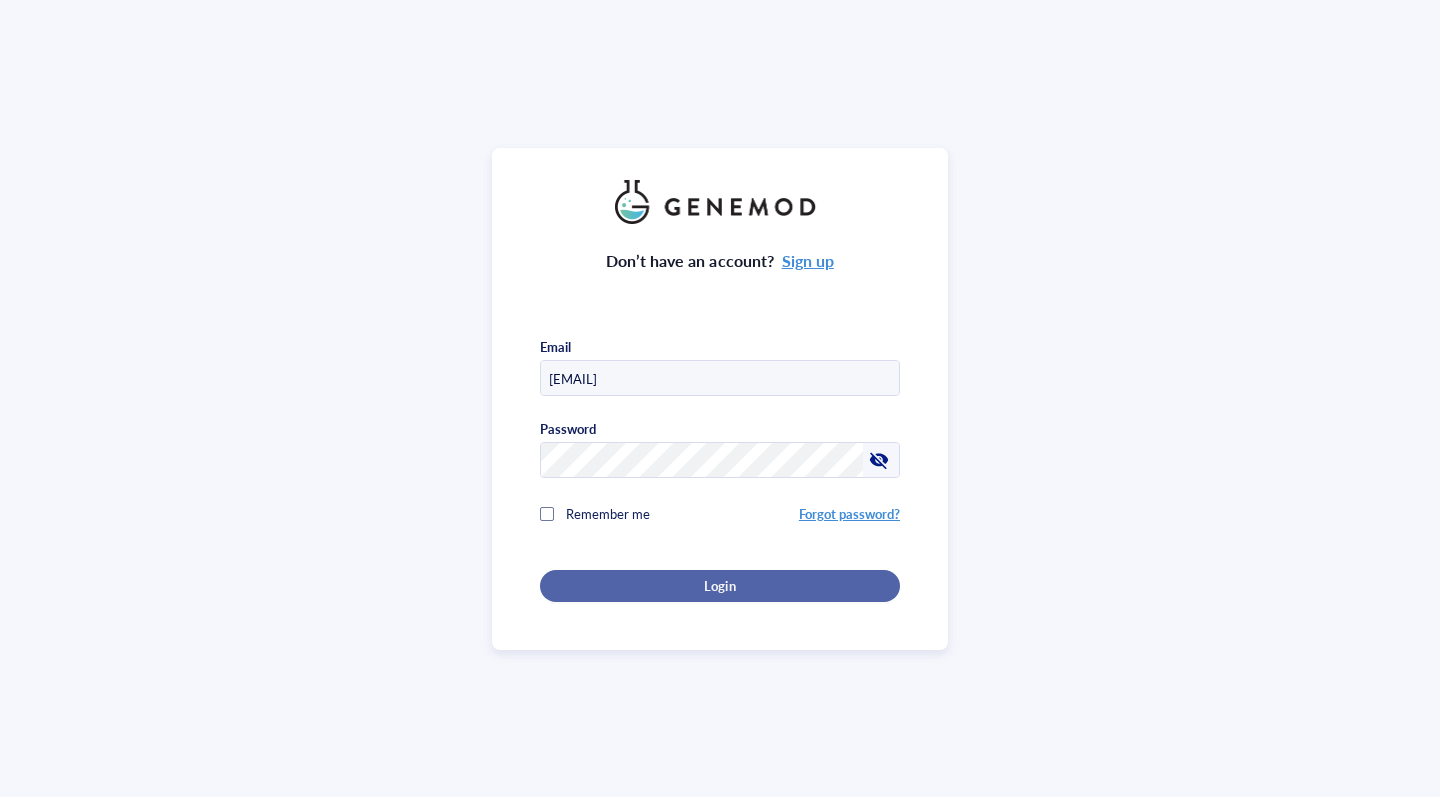click on "Login" at bounding box center [720, 586] 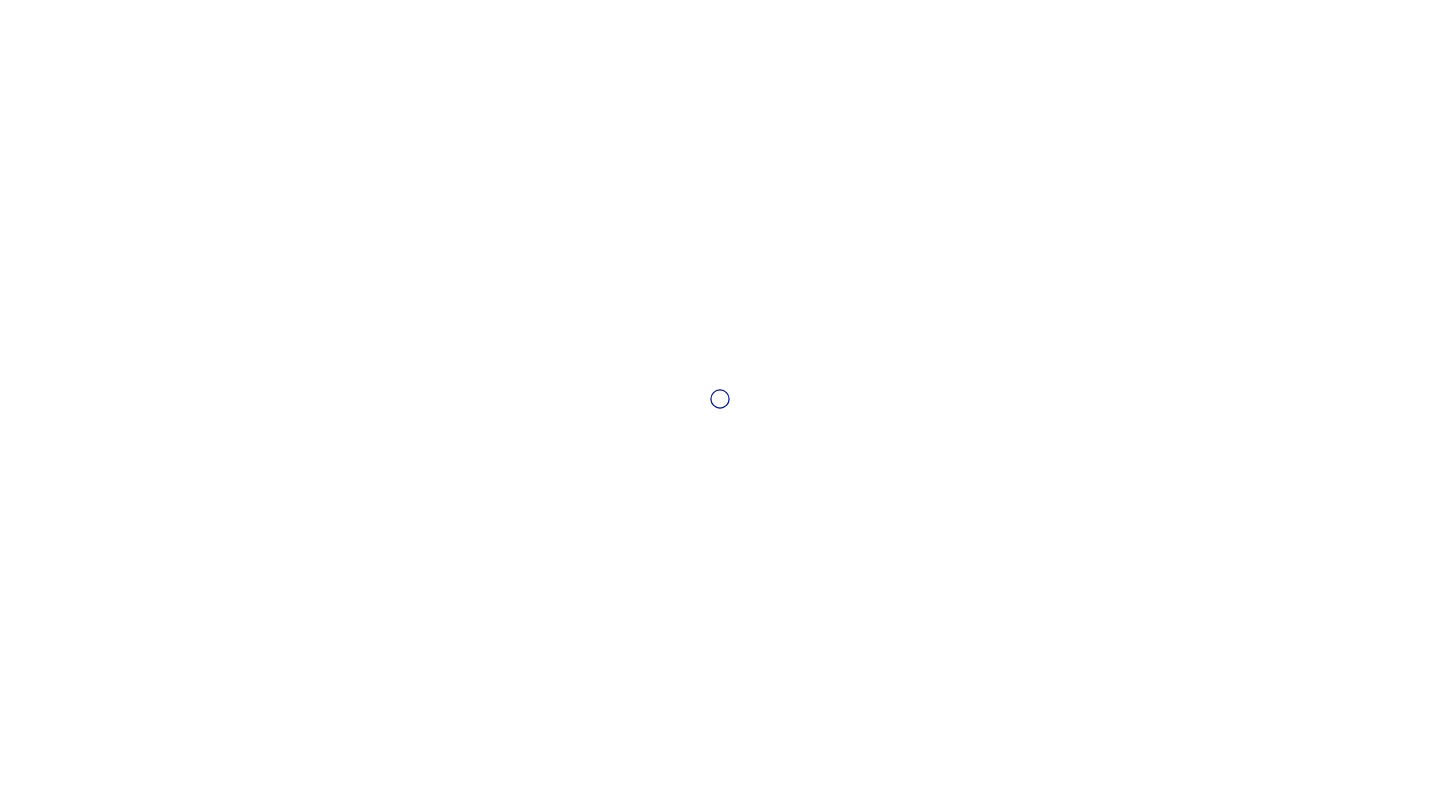 scroll, scrollTop: 0, scrollLeft: 0, axis: both 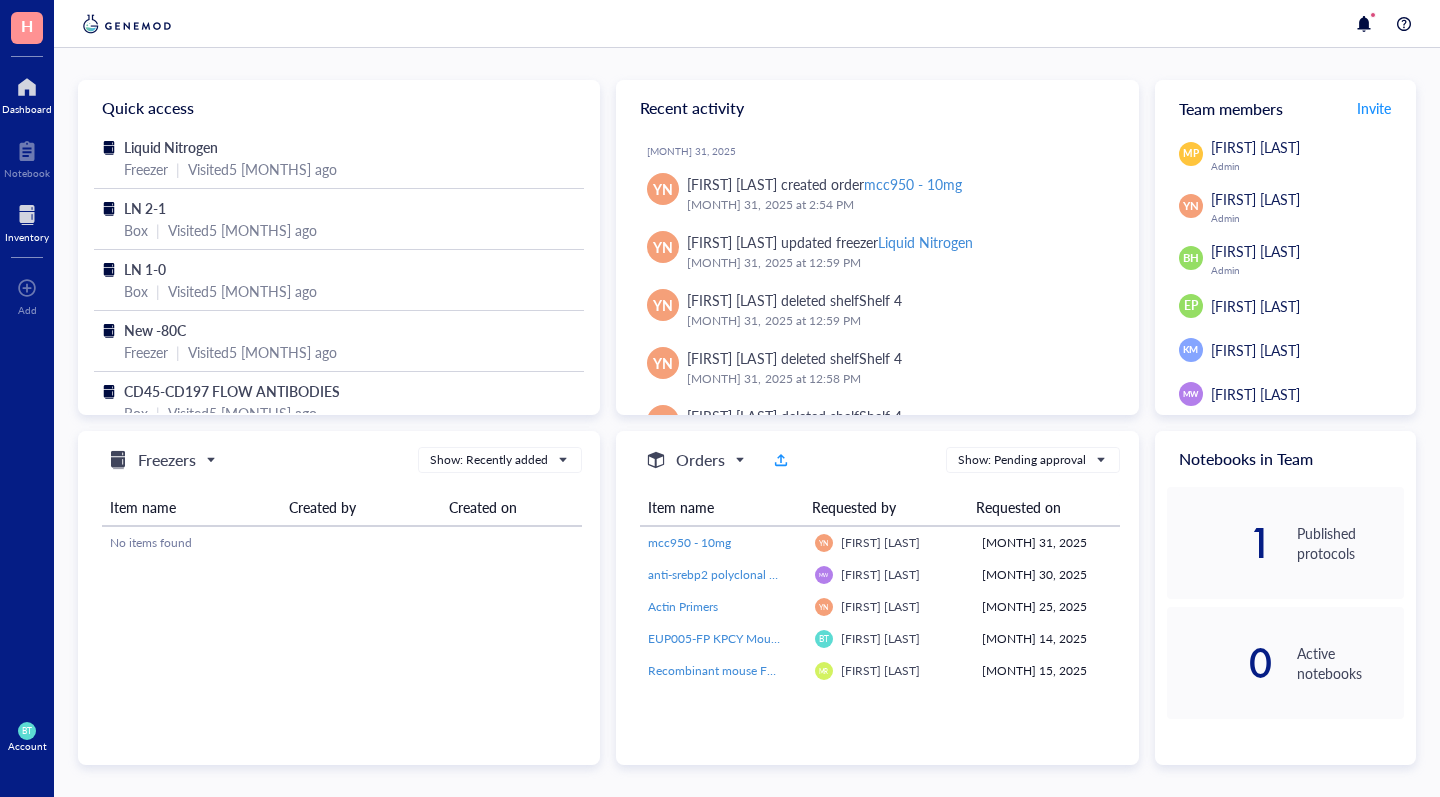 click on "Inventory" at bounding box center (27, 237) 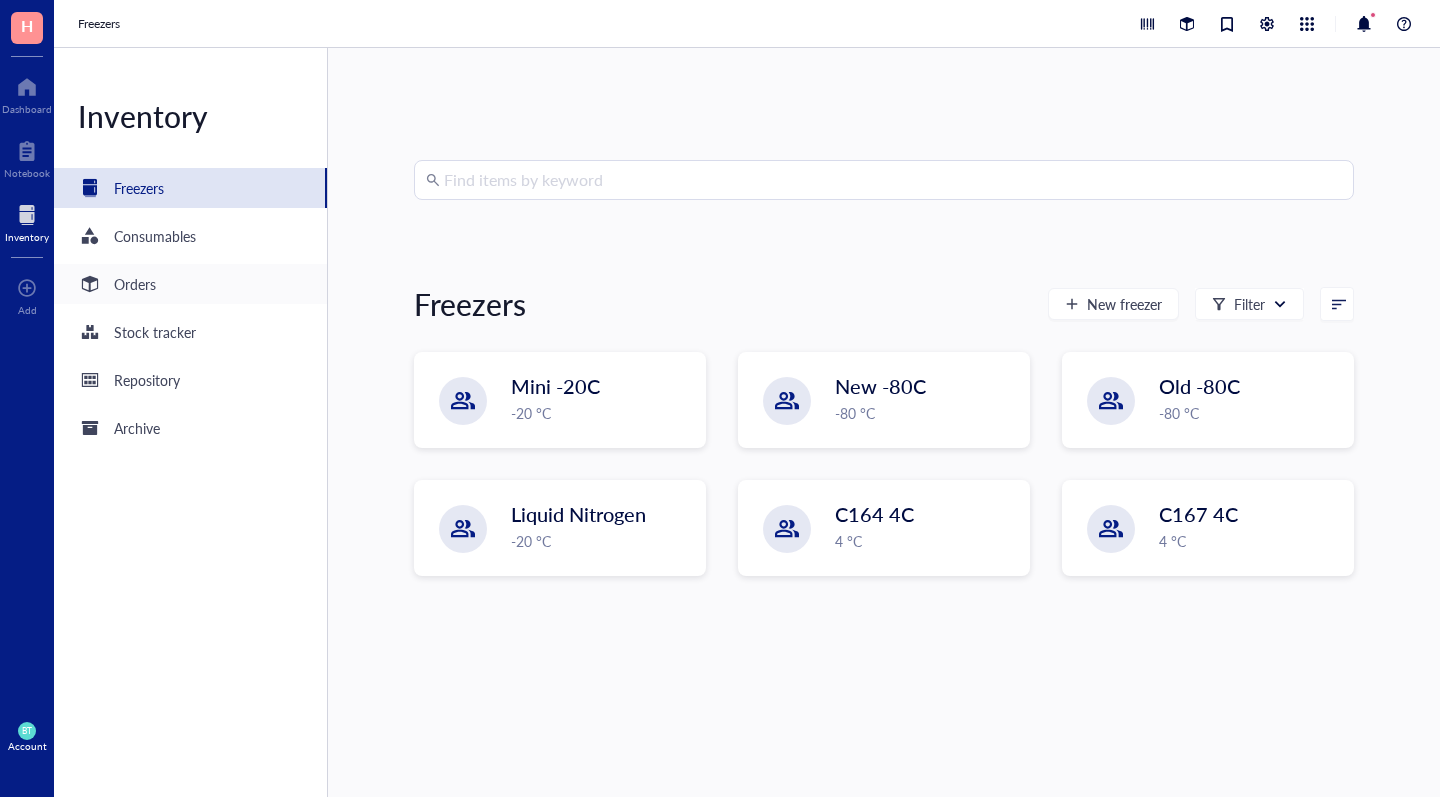 click on "Orders" at bounding box center (135, 284) 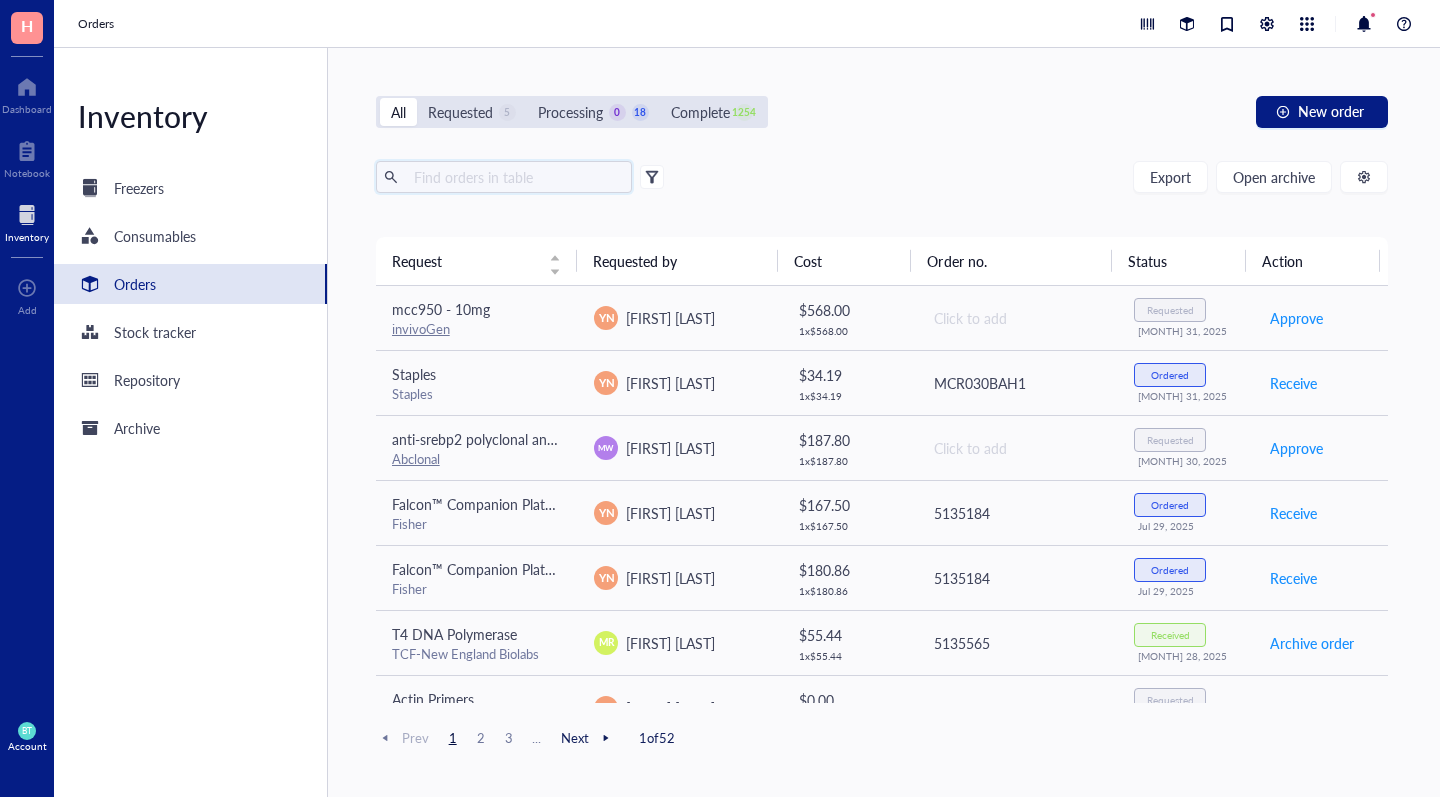 click at bounding box center [515, 177] 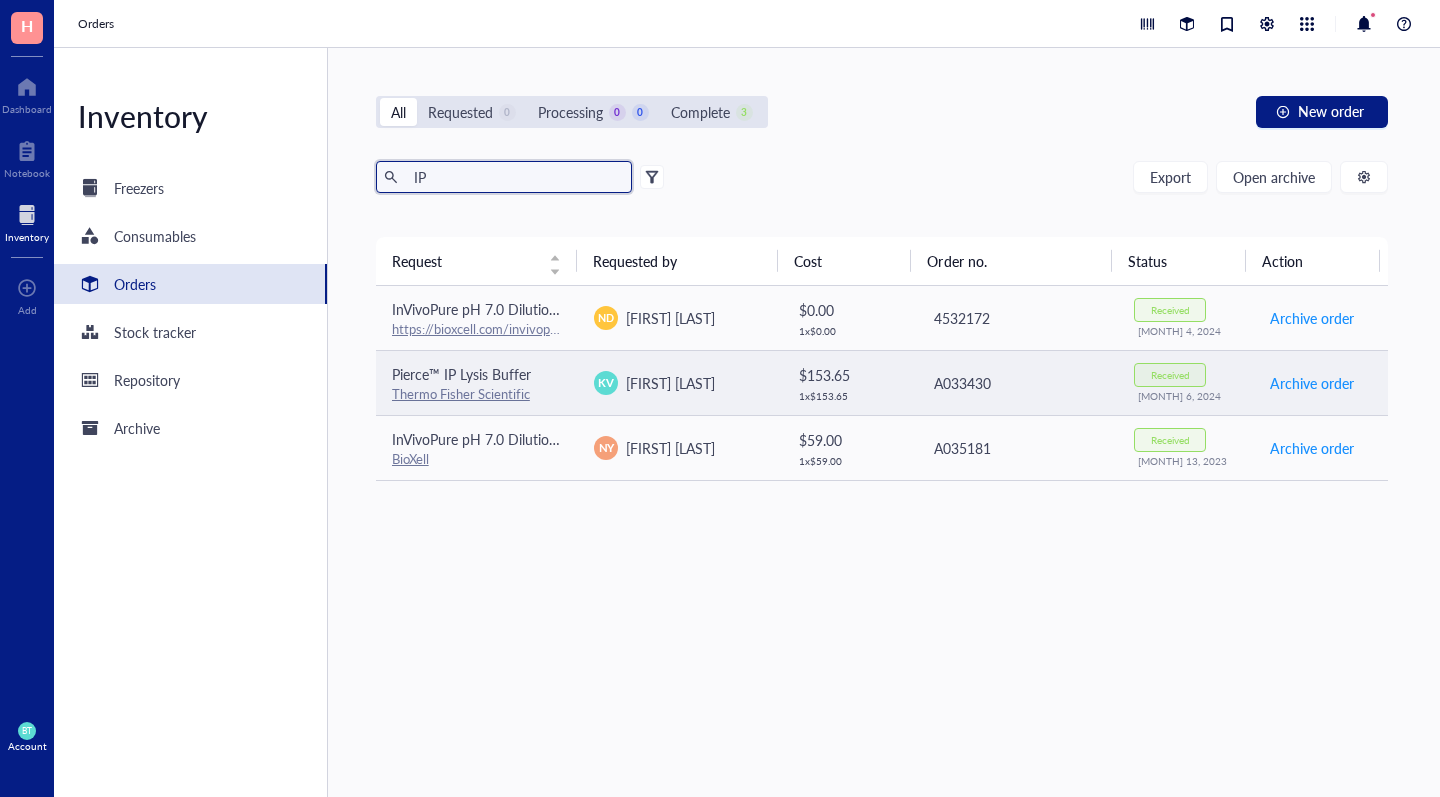 type on "IP" 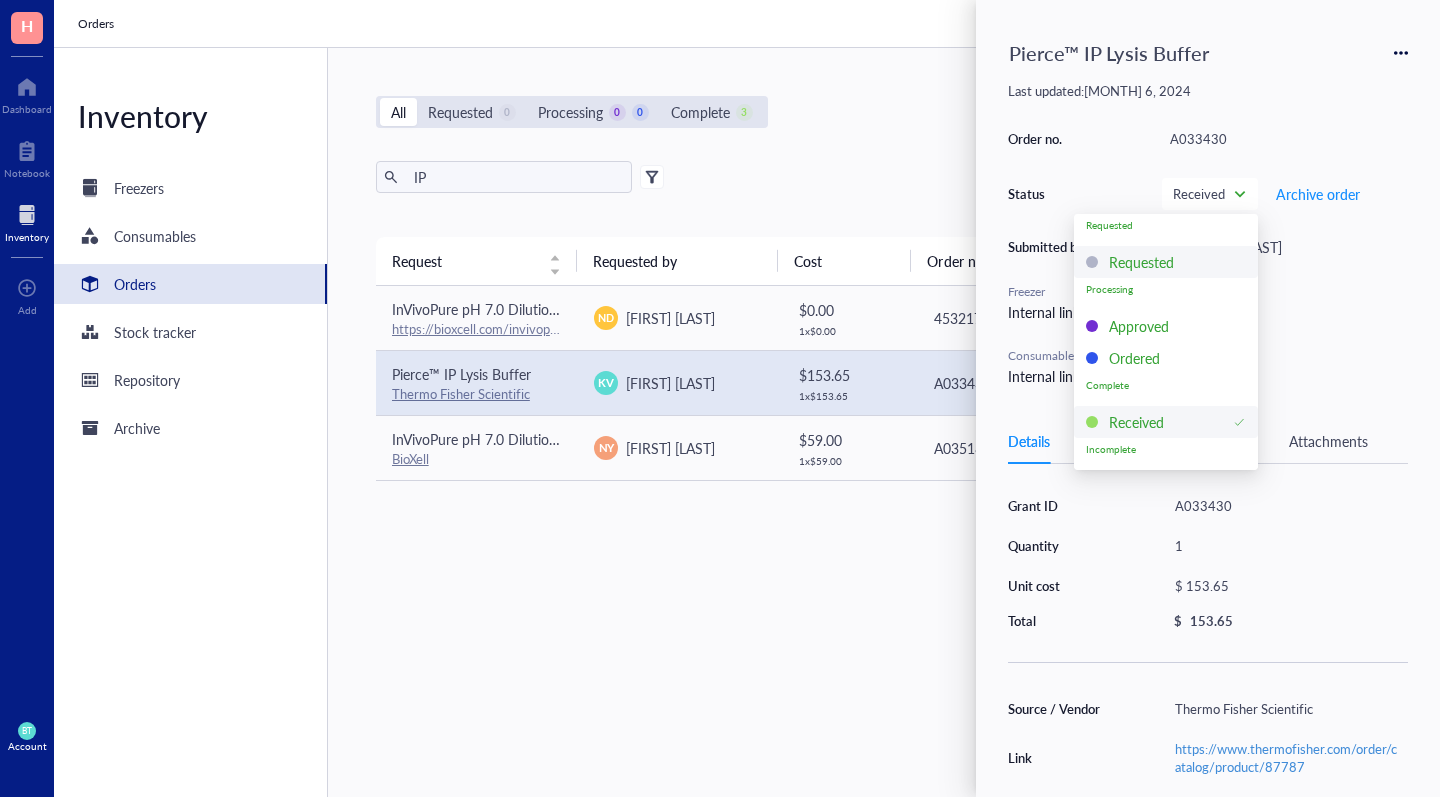 click on "Click to assign" at bounding box center [1284, 367] 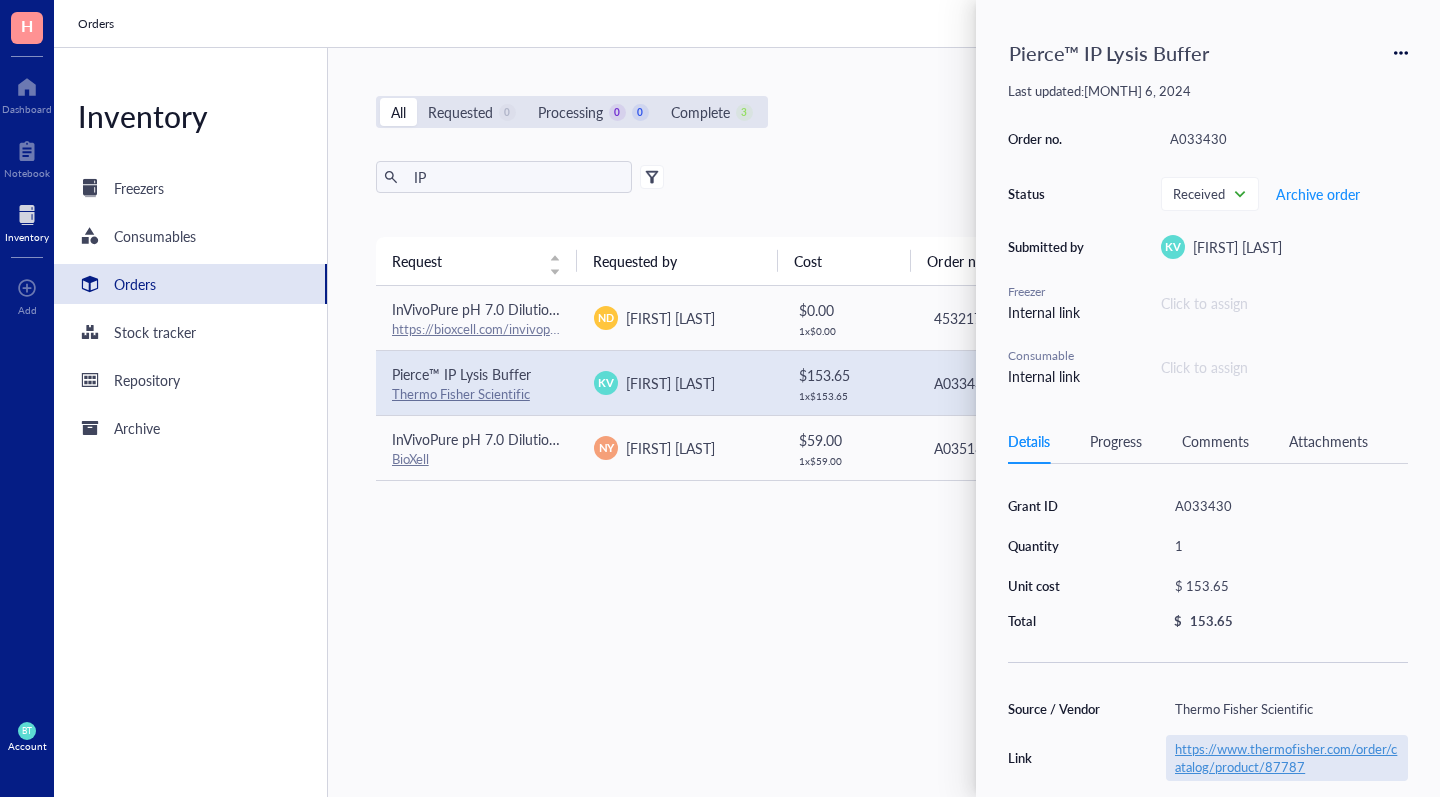 click on "https://www.thermofisher.com/order/catalog/product/87787" at bounding box center [1286, 757] 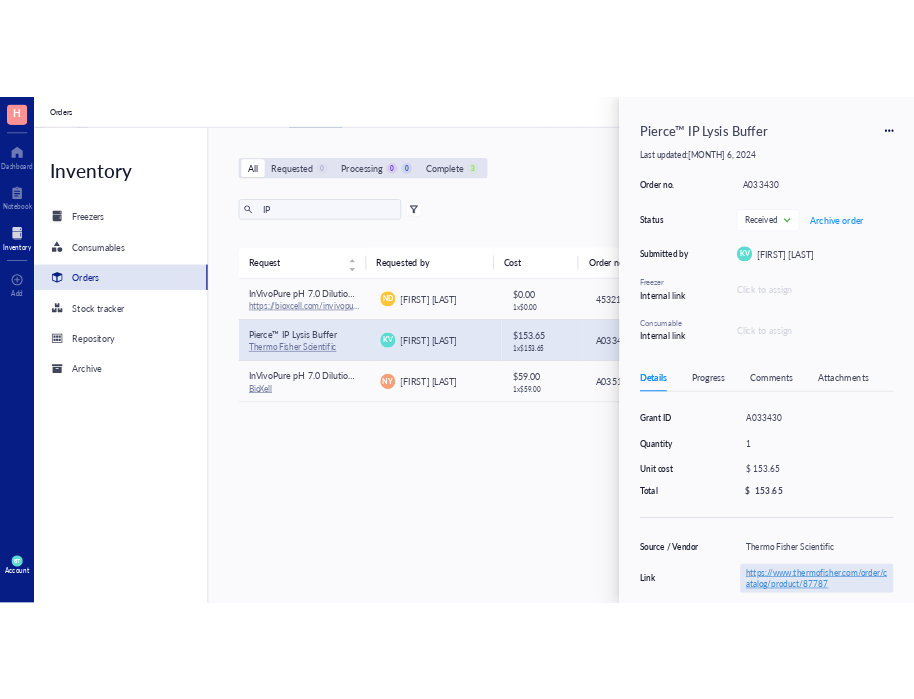 scroll, scrollTop: 0, scrollLeft: 366, axis: horizontal 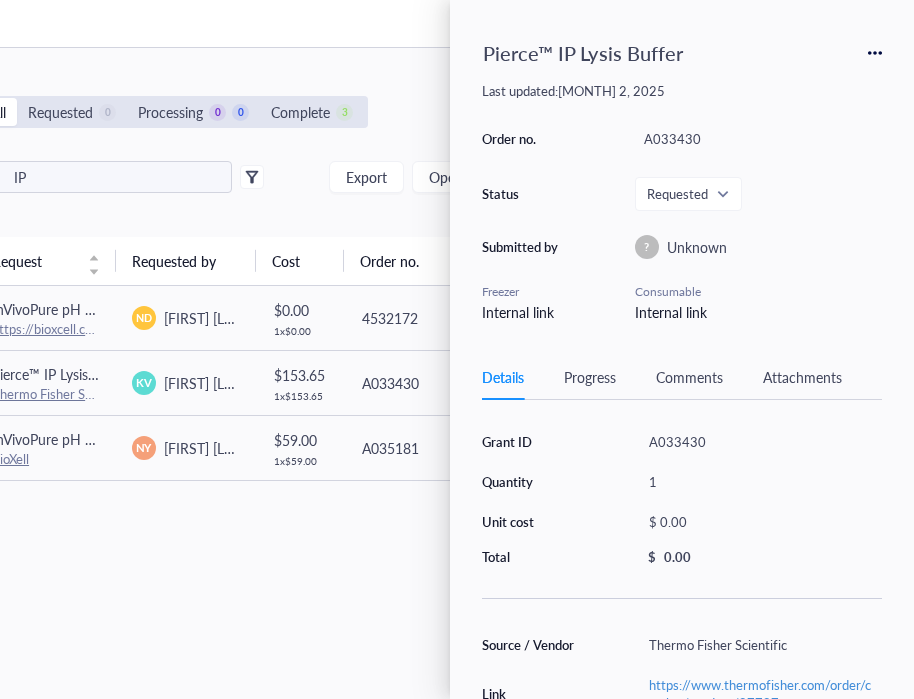 click on "All Requested 0 Processing 0 0 Complete 3 New order IP Export Open archive Requester Requested on Source / Vendor Last updated Request Requested by Cost Order no. Status Action             InVivoPure pH 7.0 Dilution Buffer https://bioxcell.com/invivopure-ph-7-0-dilution-buffer-ip0070 ND Nick DeVito $ 0.00 1  x  $ 0.00 4532172 Received Dec 4, 2024 Archive order Pierce™ IP Lysis Buffer Thermo Fisher Scientific KV Kaylee Villarreal $ 153.65 1  x  $ 153.65 A033430 Received Jun 6, 2024 Archive order InVivoPure pH 7.0 Dilution Buffer BioXell NY Nagendra Yarla $ 59.00 1  x  $ 59.00 A035181 Received Nov 13, 2023 Archive order" at bounding box center (280, 373) 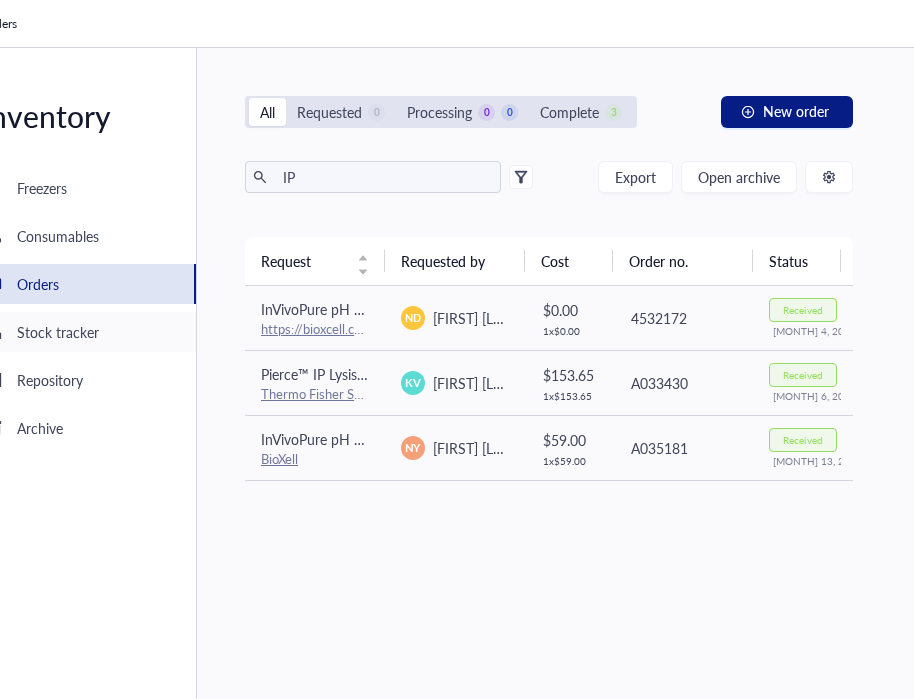 scroll, scrollTop: 0, scrollLeft: 0, axis: both 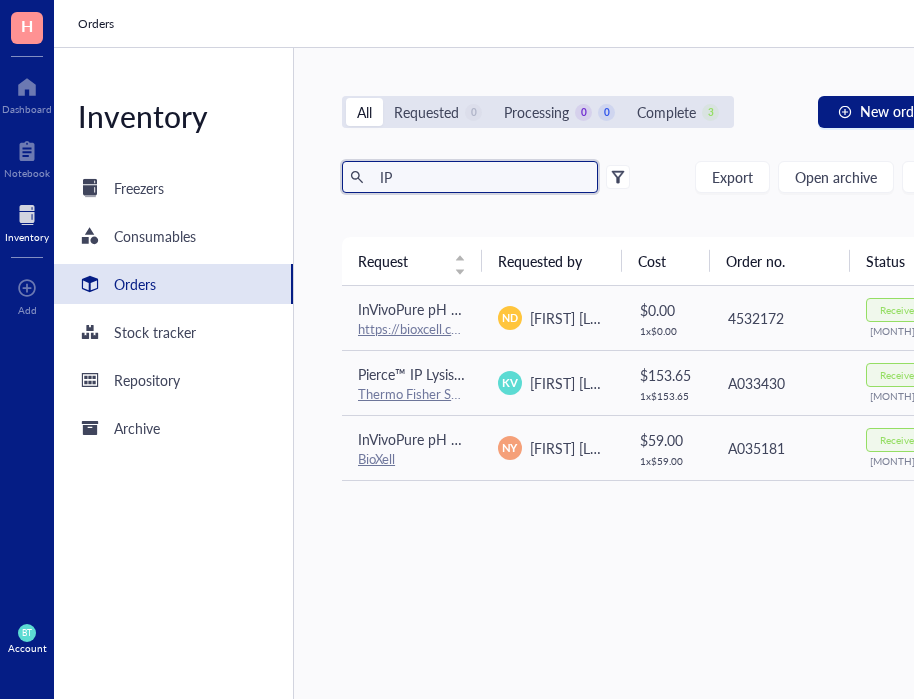 drag, startPoint x: 409, startPoint y: 178, endPoint x: 351, endPoint y: 173, distance: 58.21512 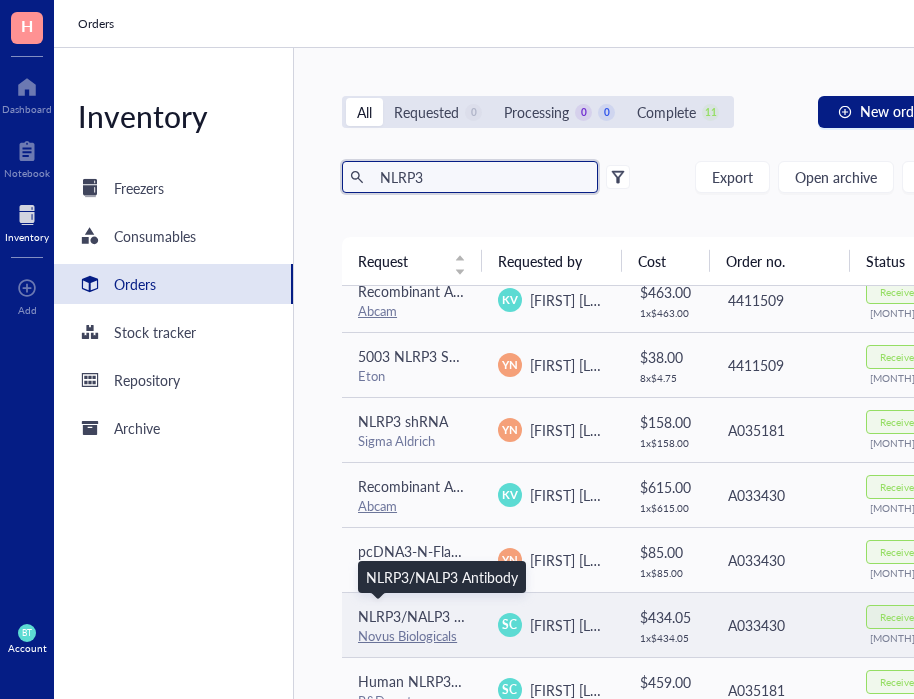 scroll, scrollTop: 22, scrollLeft: 2, axis: both 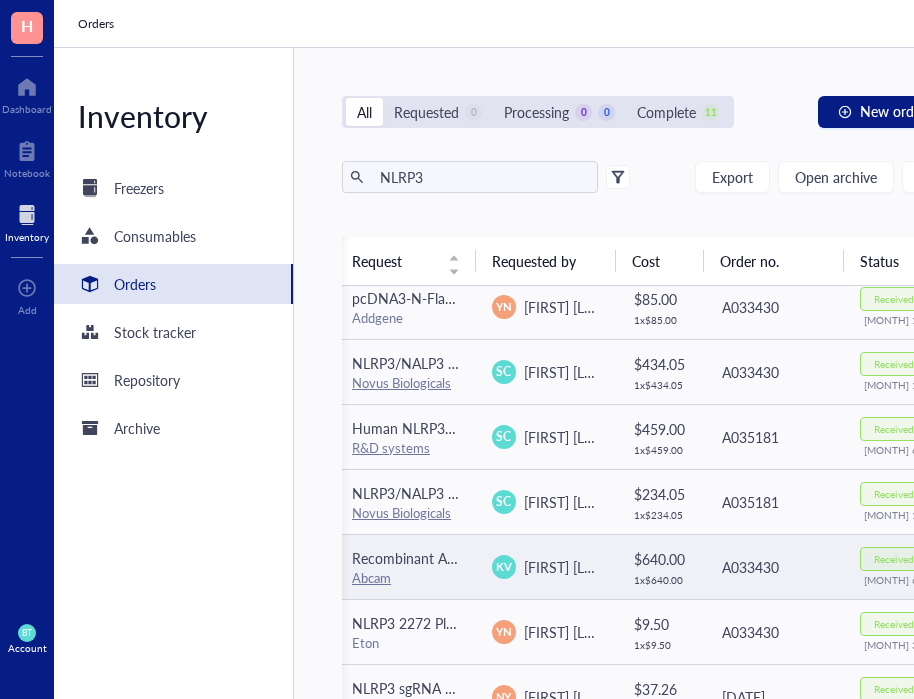 click on "Abcam" at bounding box center [406, 578] 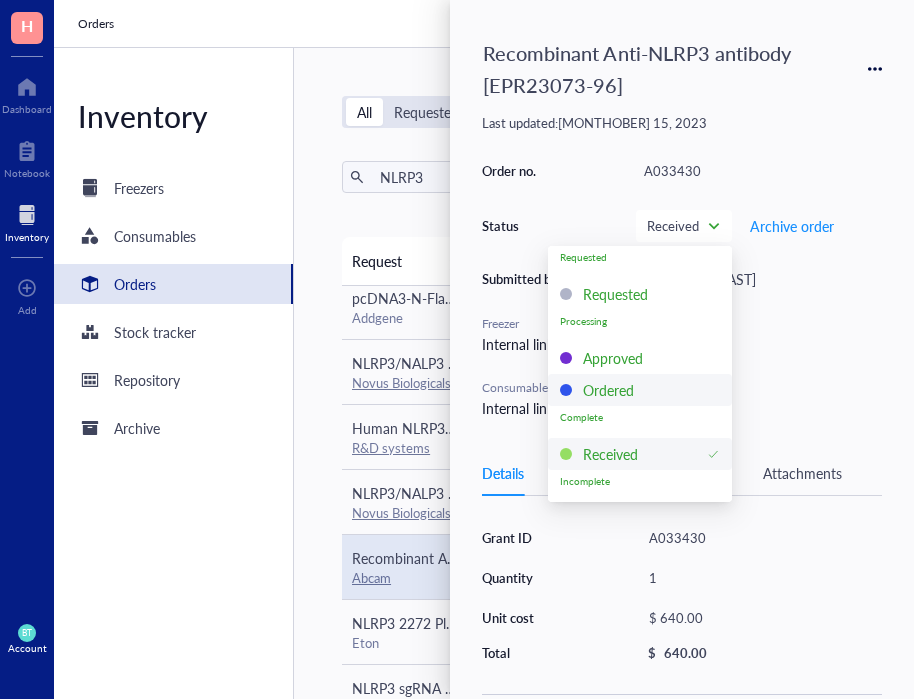 click on "Order no. A033430 Status Received Requested Requested Processing Approved Ordered Complete Received Incomplete Denied Archive order Submitted by KV Kaylee Villarreal Freezer Internal link Click to assign Consumable Internal link Click to assign" at bounding box center [682, 288] 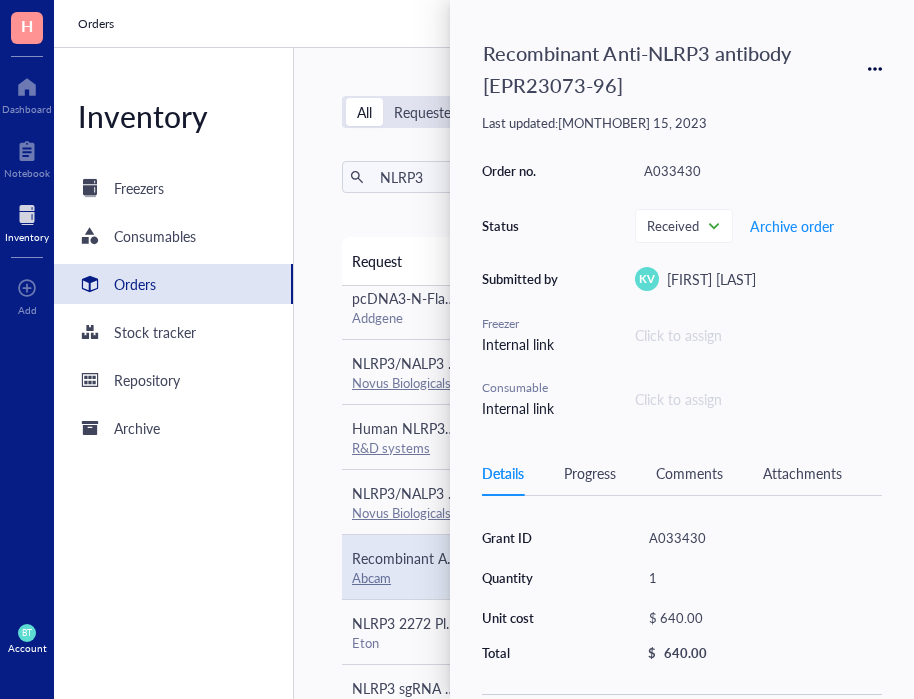 scroll, scrollTop: 0, scrollLeft: 366, axis: horizontal 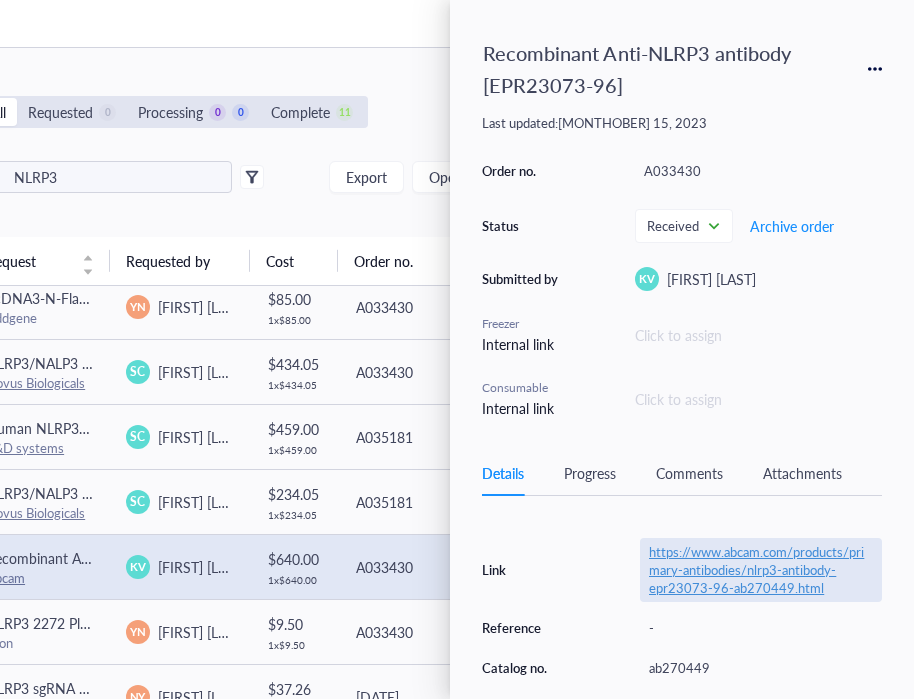 click on "https://www.abcam.com/products/primary-antibodies/nlrp3-antibody-epr23073-96-ab270449.html" at bounding box center (756, 569) 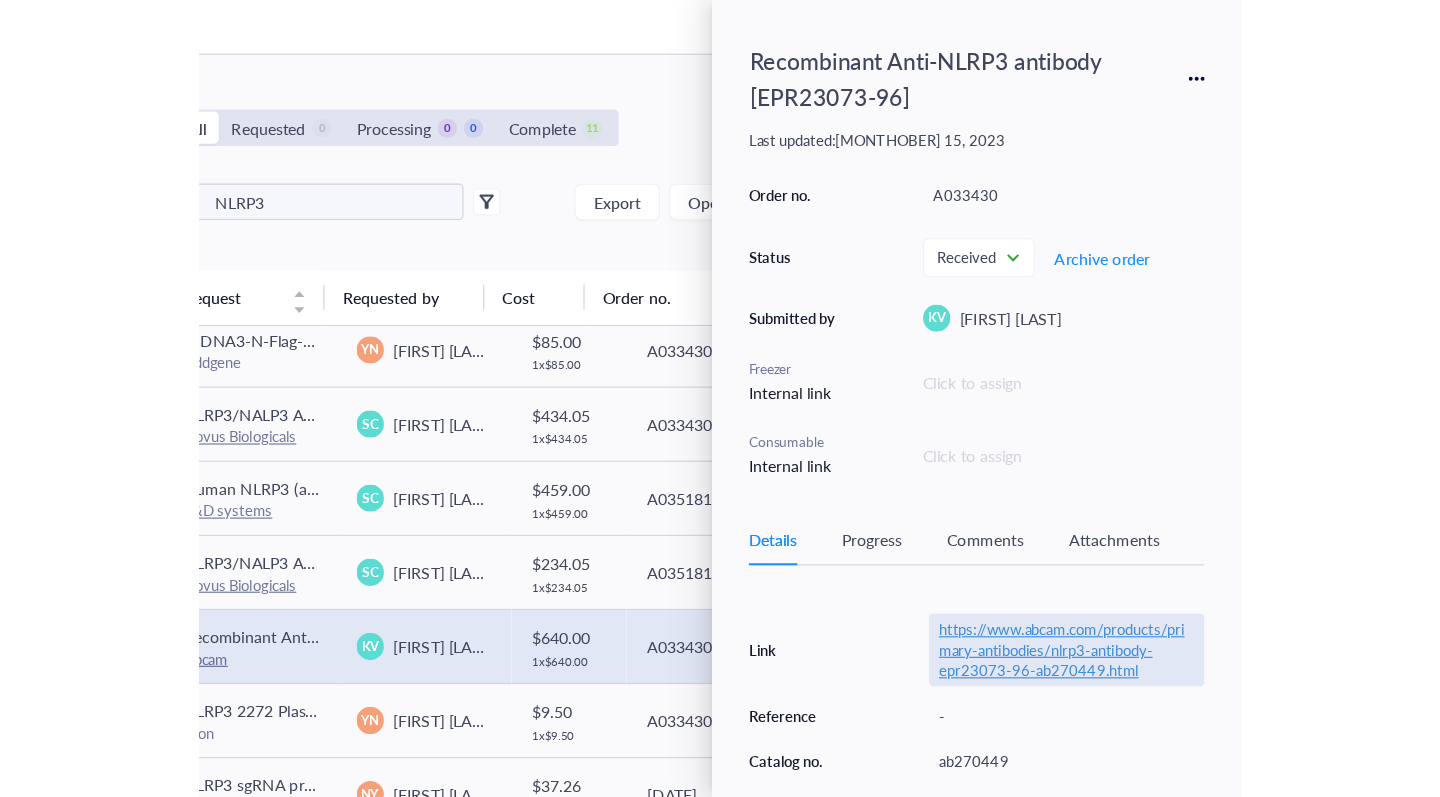 scroll, scrollTop: 0, scrollLeft: 0, axis: both 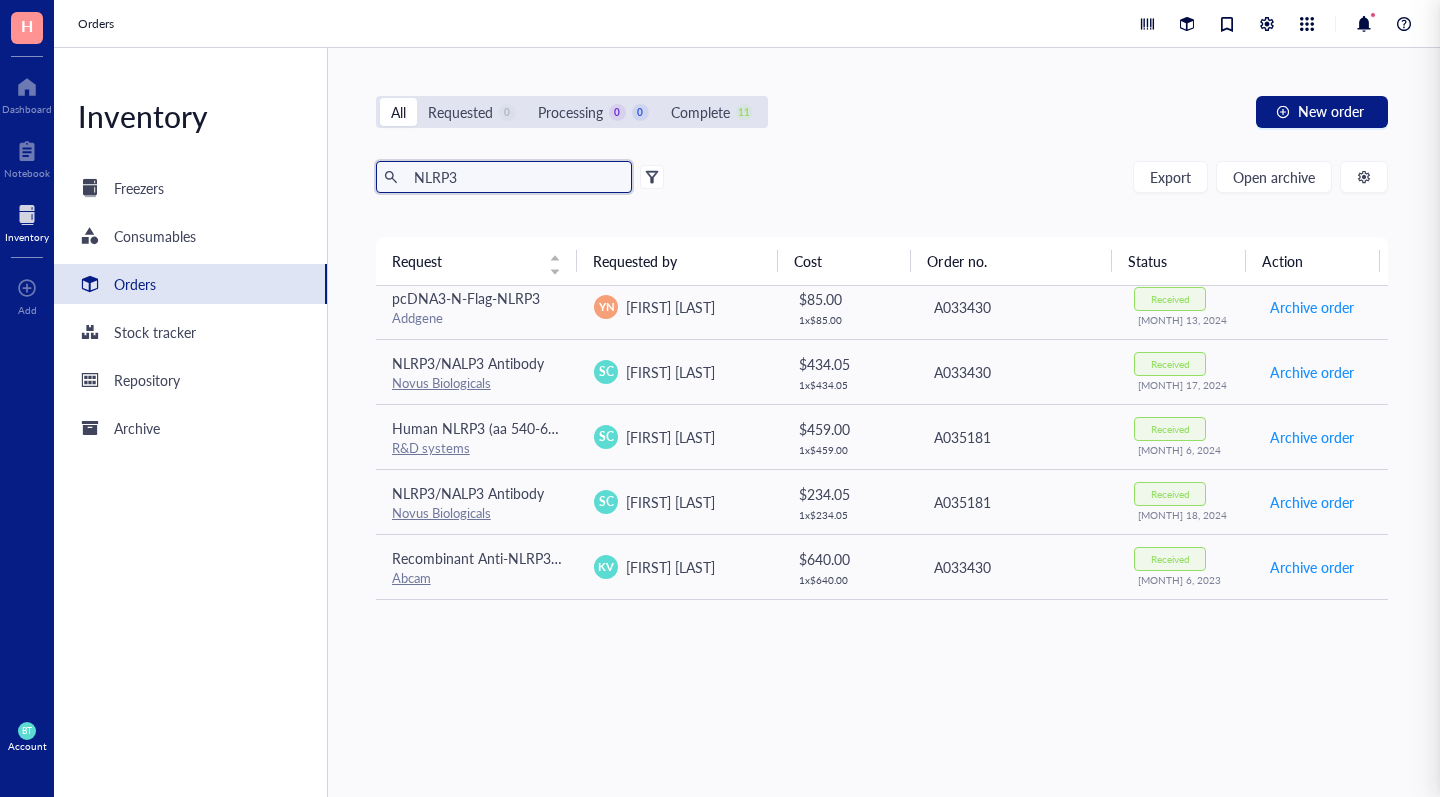 drag, startPoint x: 467, startPoint y: 174, endPoint x: 378, endPoint y: 170, distance: 89.08984 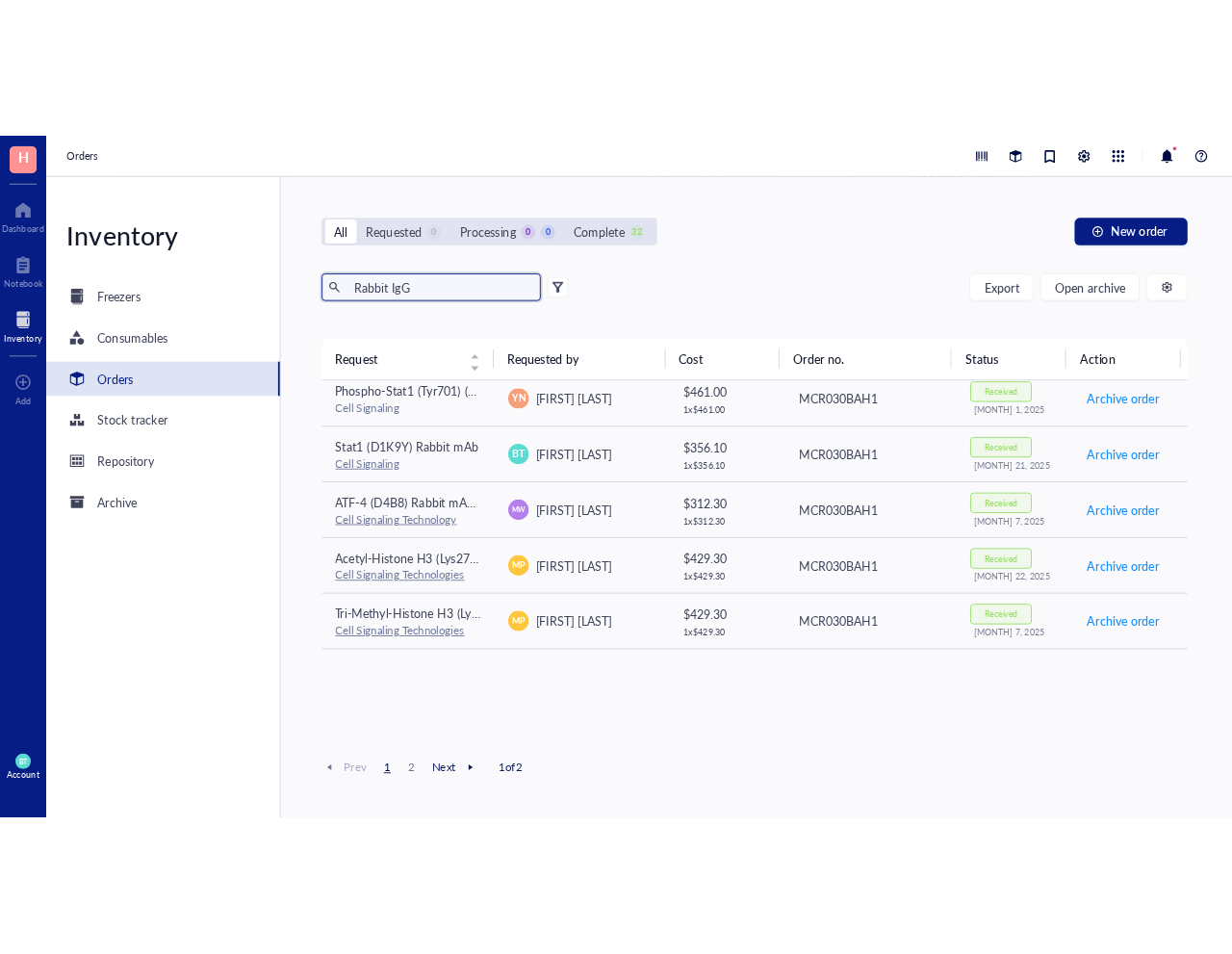 scroll, scrollTop: 6, scrollLeft: 0, axis: vertical 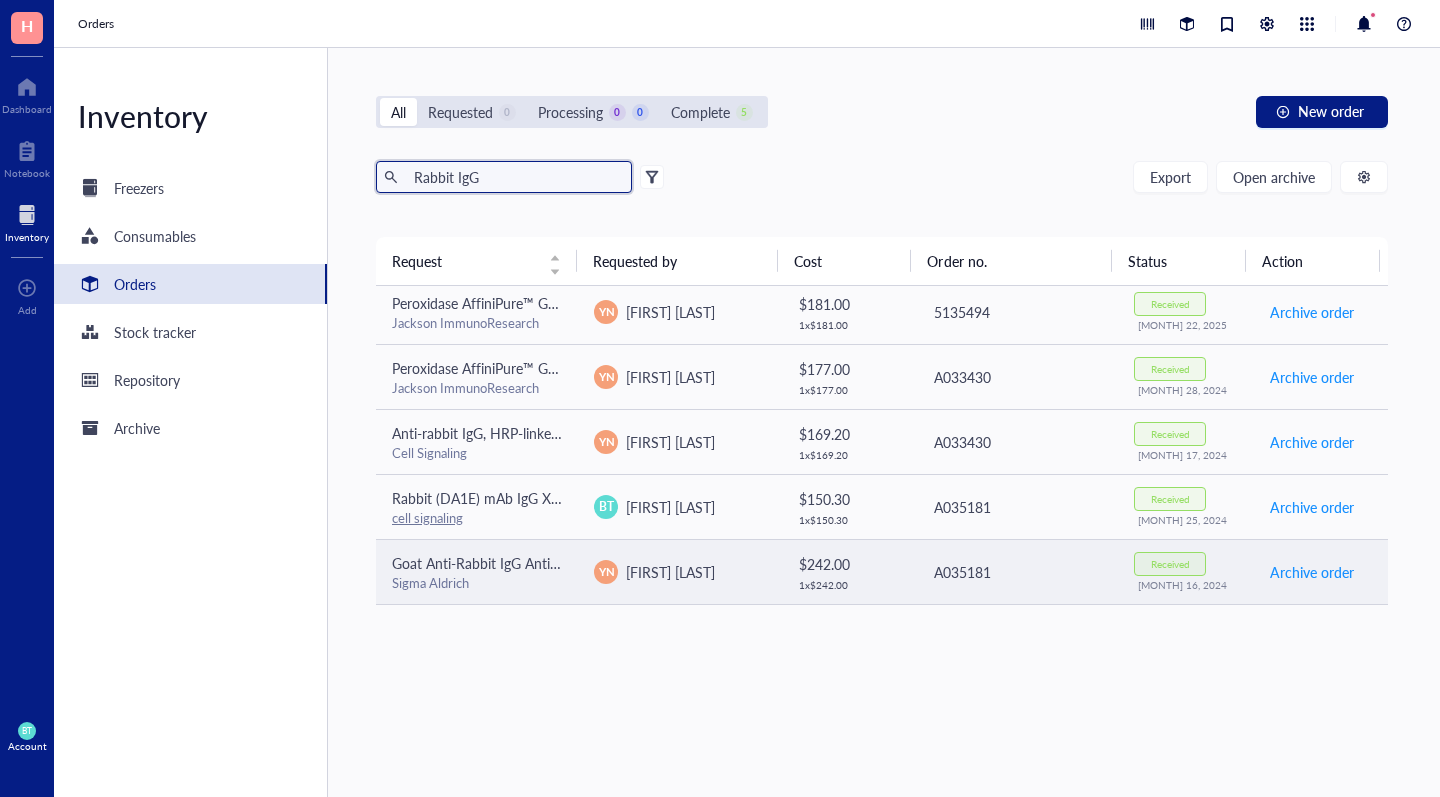 type on "Rabbit IgG" 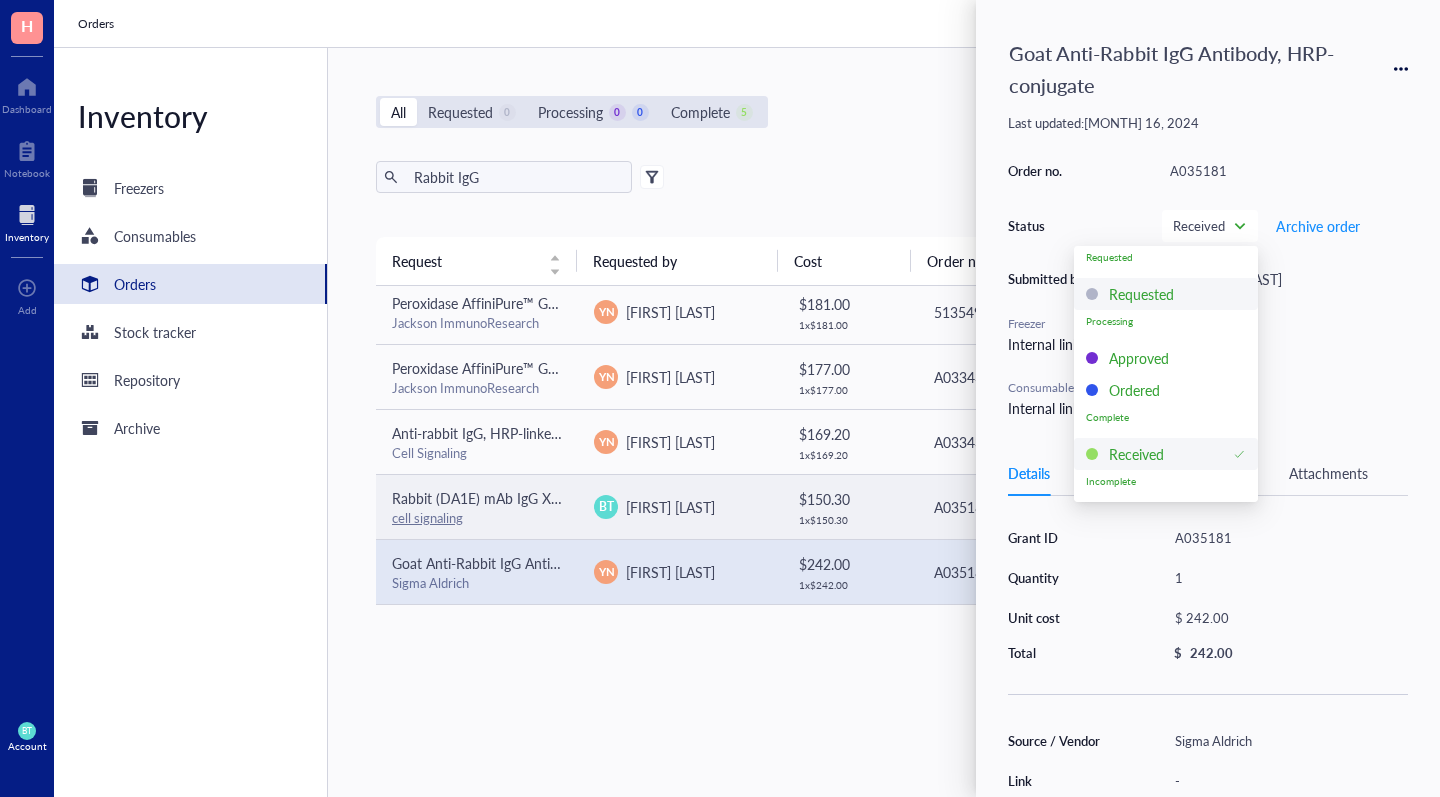 click on "Rabbit (DA1E) mAb IgG XP® Isotype Control" at bounding box center [531, 498] 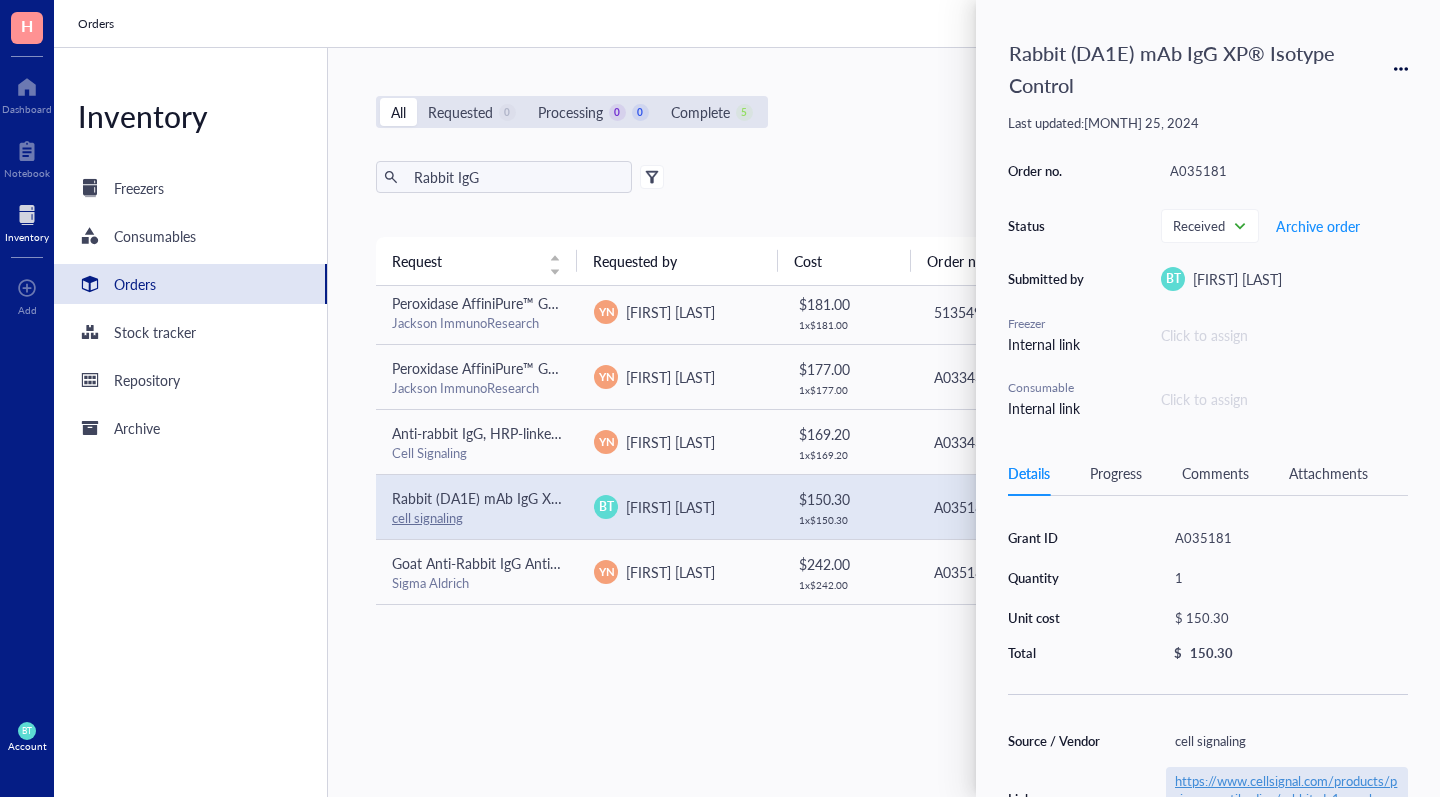 click on "https://www.cellsignal.com/products/primary-antibodies/rabbit-da1e-mab-igg-xp-isotype-control/3900" at bounding box center (1286, 798) 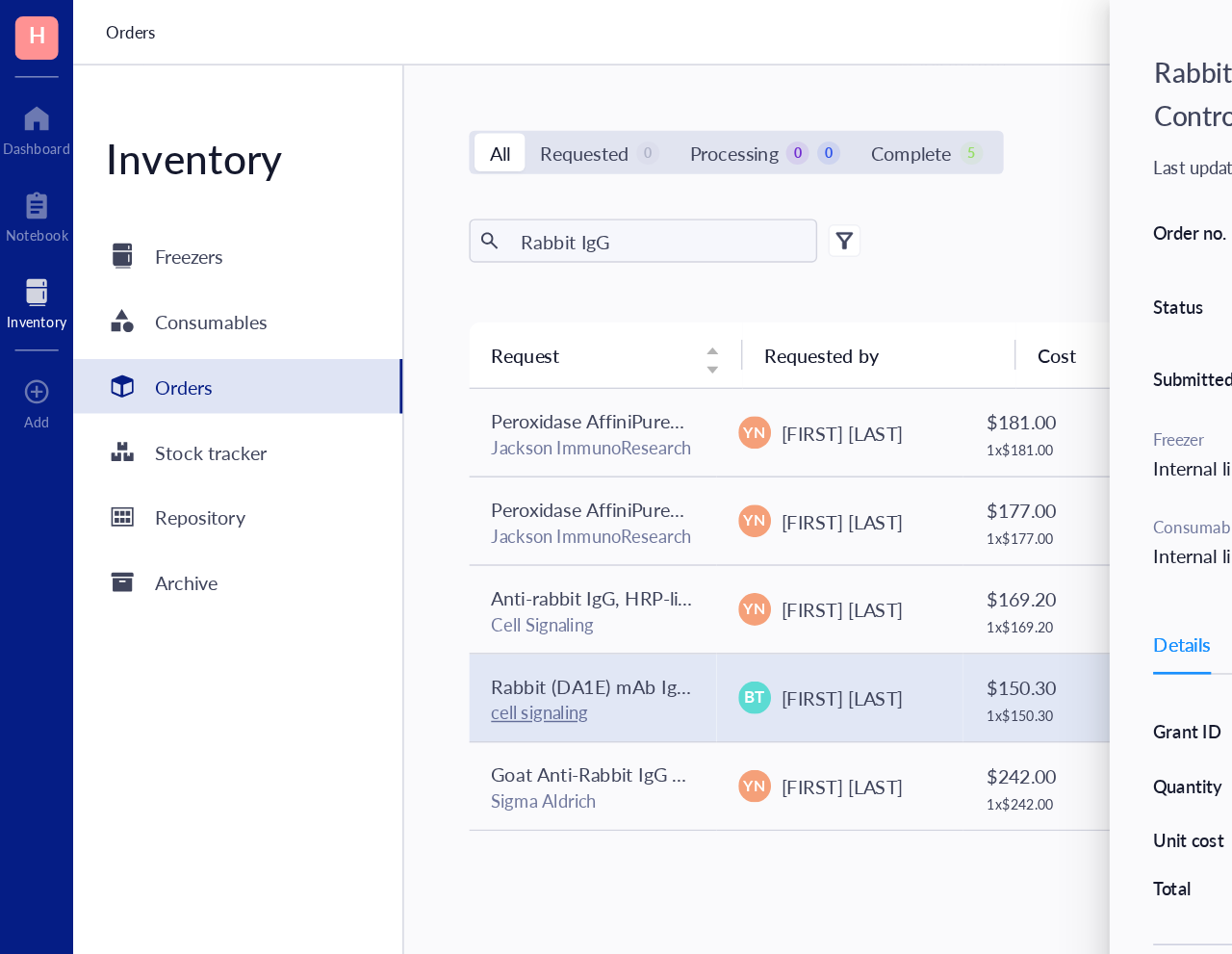 scroll, scrollTop: 0, scrollLeft: 0, axis: both 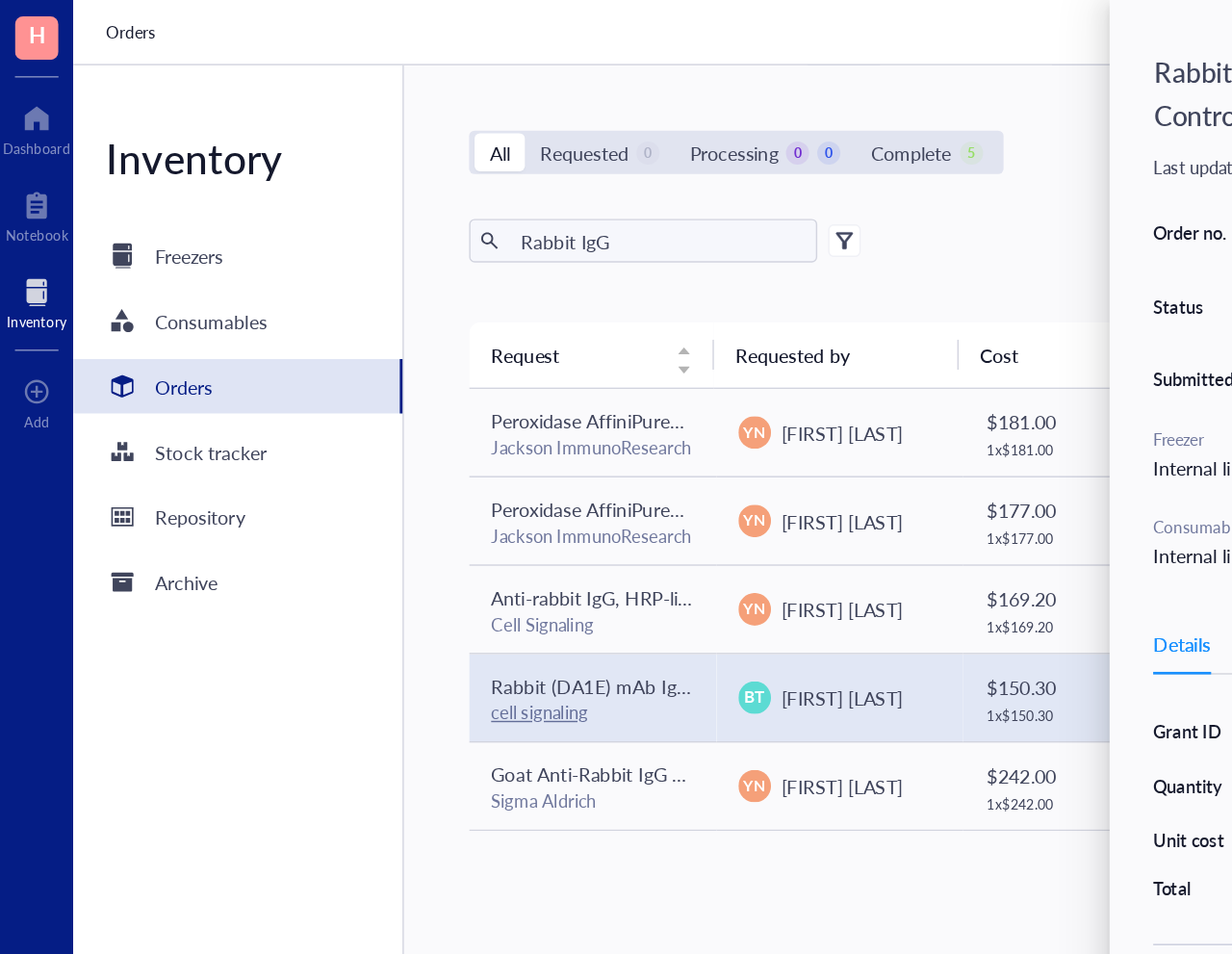 click on "All Requested 0 Processing 0 0 Complete 5 New order Rabbit IgG Export Open archive Requester Requested on Source / Vendor Last updated Request Requested by Cost Order no. Status Action             Peroxidase AffiniPure™ Goat Anti-Rabbit IgG (H+L) (min X Hu, Ms, Rat Sr Prot) Jackson ImmunoResearch YN Y-Van Nguyen $ 181.00 1  x  $ 181.00 5135494 Received Jul 22, 2025 Archive order Peroxidase AffiniPure™ Goat Anti-Rabbit IgG (H+L) (min X Hu, Ms, Rat Sr Prot) Jackson ImmunoResearch YN Y-Van Nguyen $ 177.00 1  x  $ 177.00 A033430 Received May 28, 2024 Archive order Anti-rabbit IgG, HRP-linked Antibody #7074 Cell Signaling YN Y-Van Nguyen $ 169.20 1  x  $ 169.20 A033430 Received May 17, 2024 Archive order Rabbit (DA1E) mAb IgG XP® Isotype Control cell signaling BT Balamayooran Theivanthiran $ 150.30 1  x  $ 150.30 A035181 Received Mar 25, 2024 Archive order Goat Anti-Rabbit IgG Antibody, HRP-conjugate Sigma Aldrich YN Y-Van Nguyen $ 242.00 1  x  $ 242.00 A035181 Received Feb 16, 2024 Archive order" at bounding box center (760, 500) 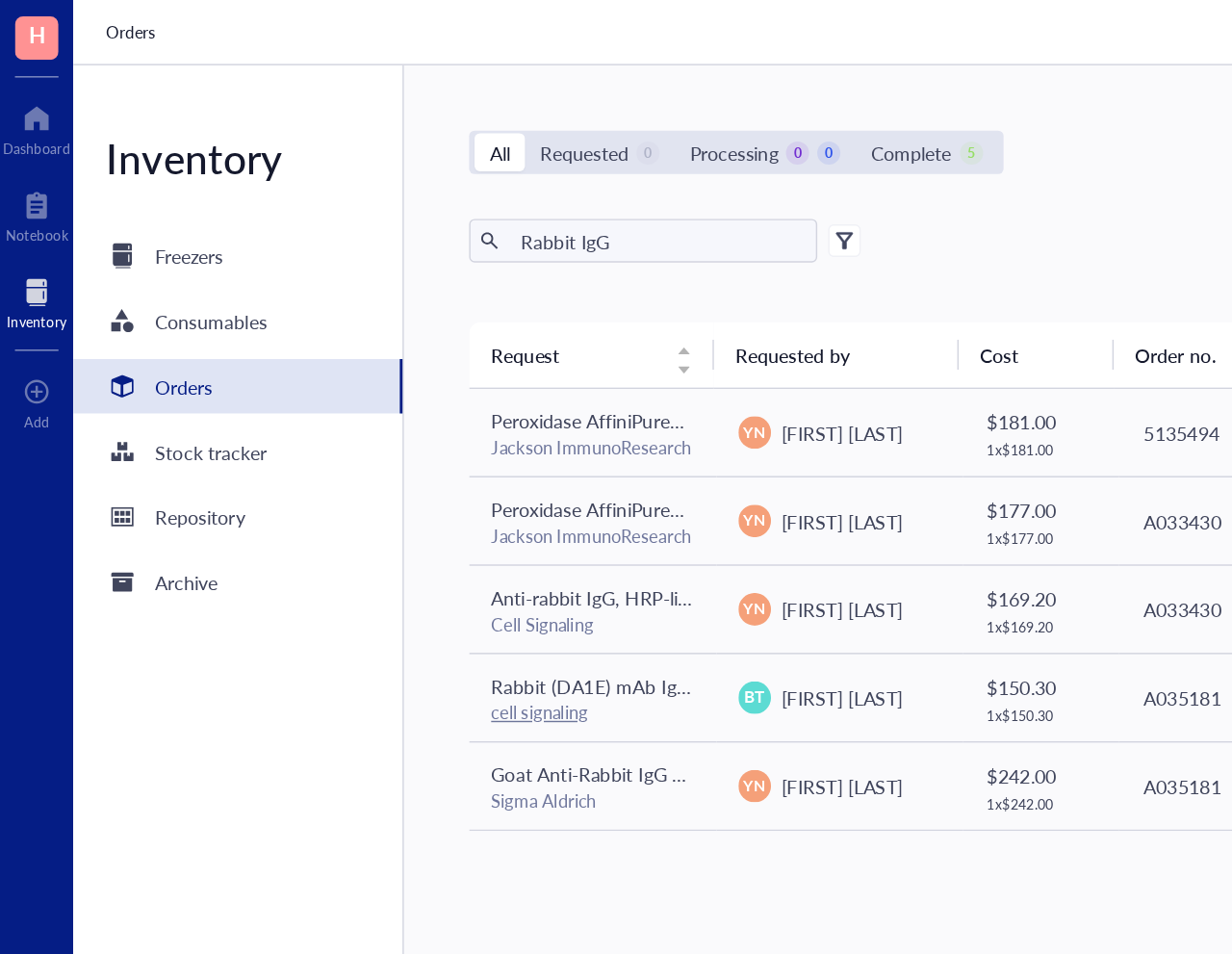scroll, scrollTop: 0, scrollLeft: 0, axis: both 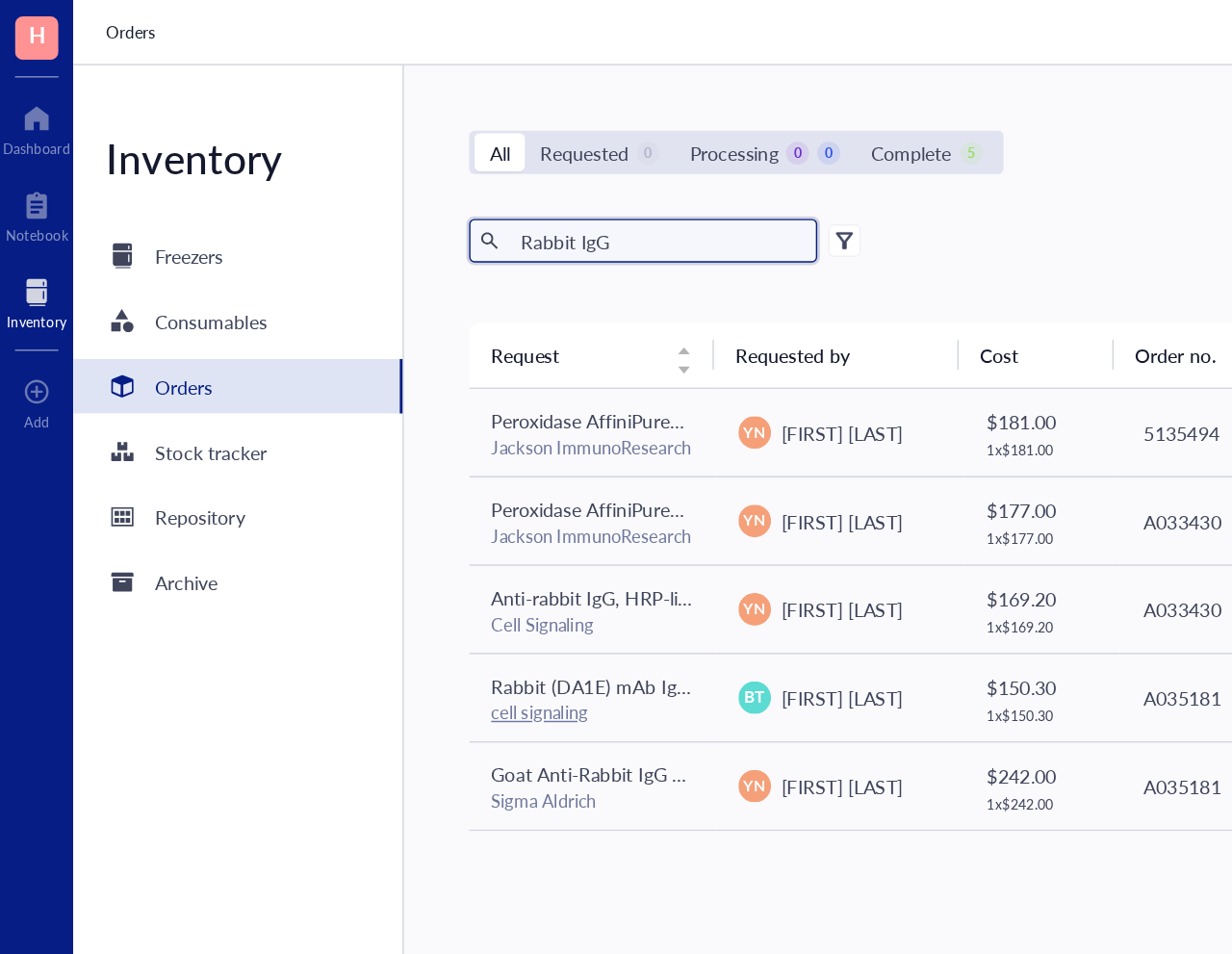 drag, startPoint x: 448, startPoint y: 172, endPoint x: 327, endPoint y: 133, distance: 127.12985 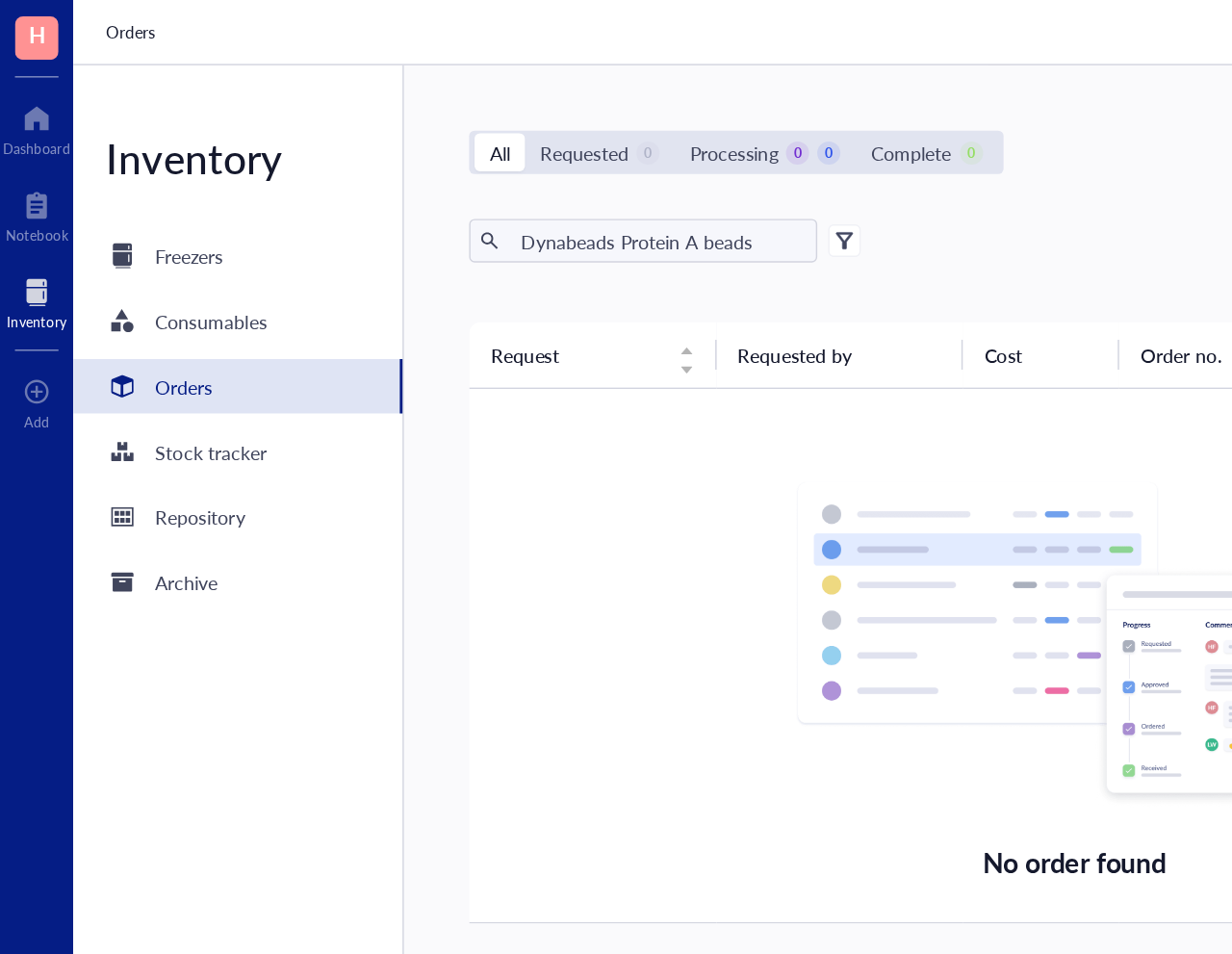 click on "No order found" at bounding box center [760, 464] 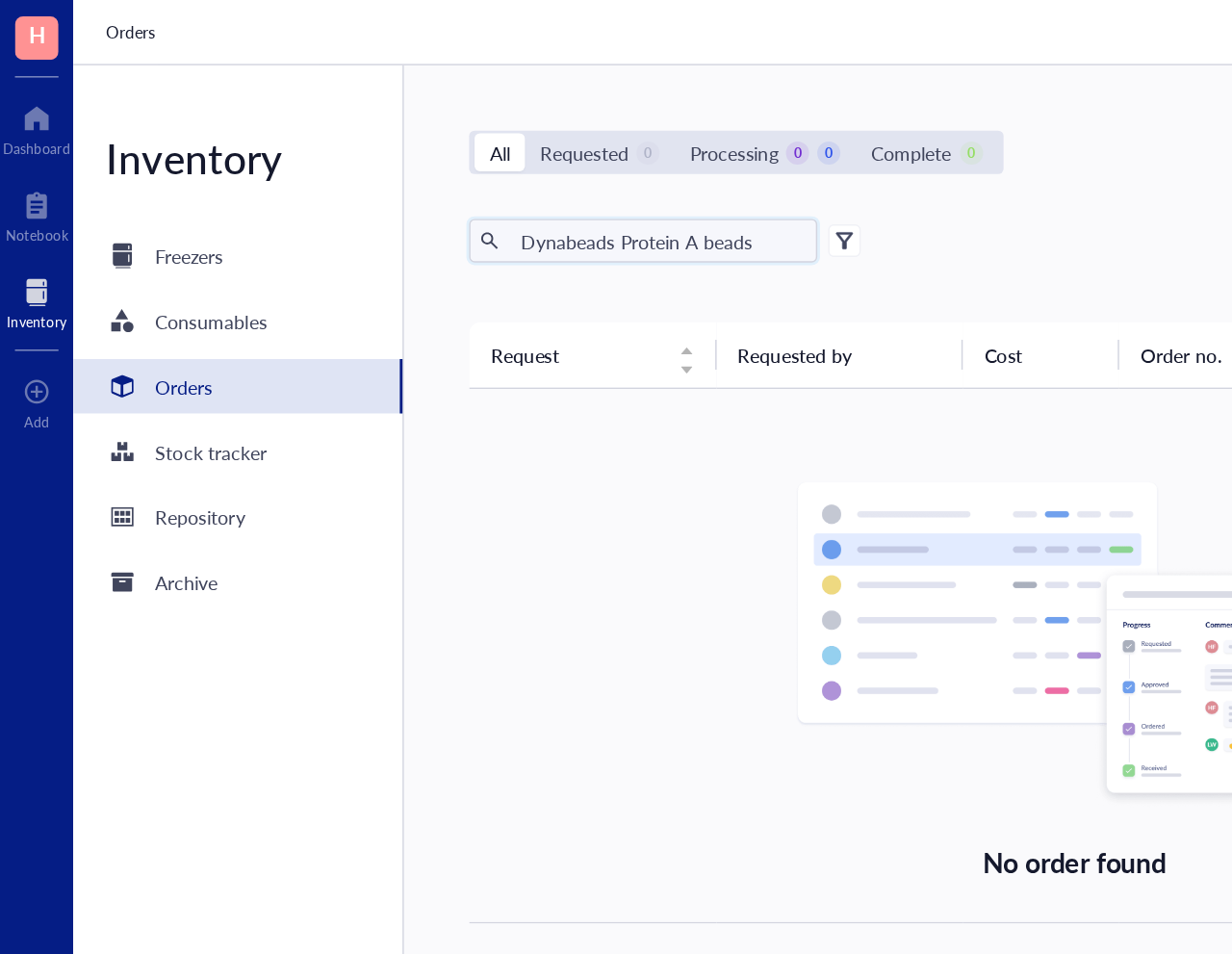 click on "Dynabeads Protein A beads" at bounding box center [466, 170] 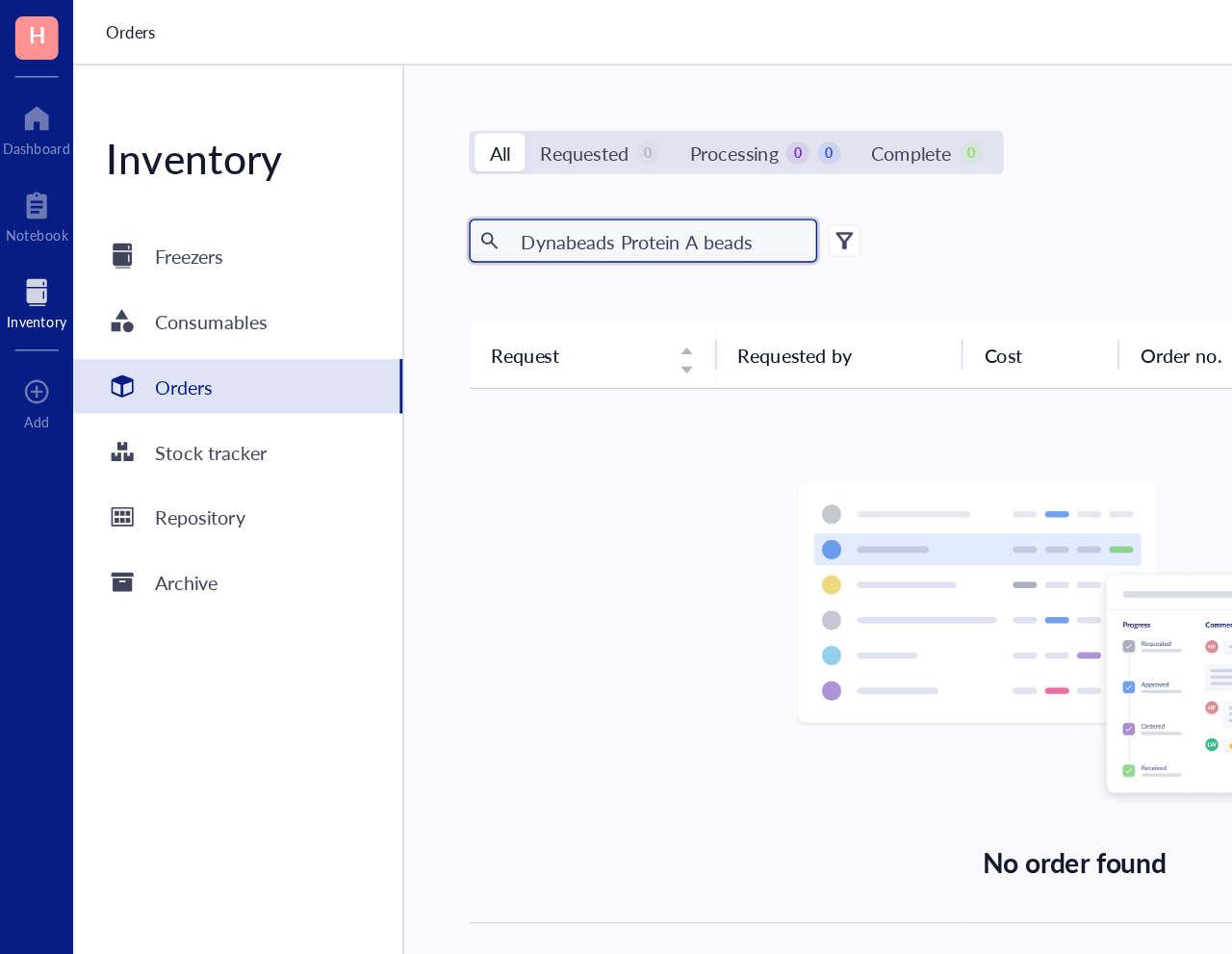click on "Orders" at bounding box center (130, 273) 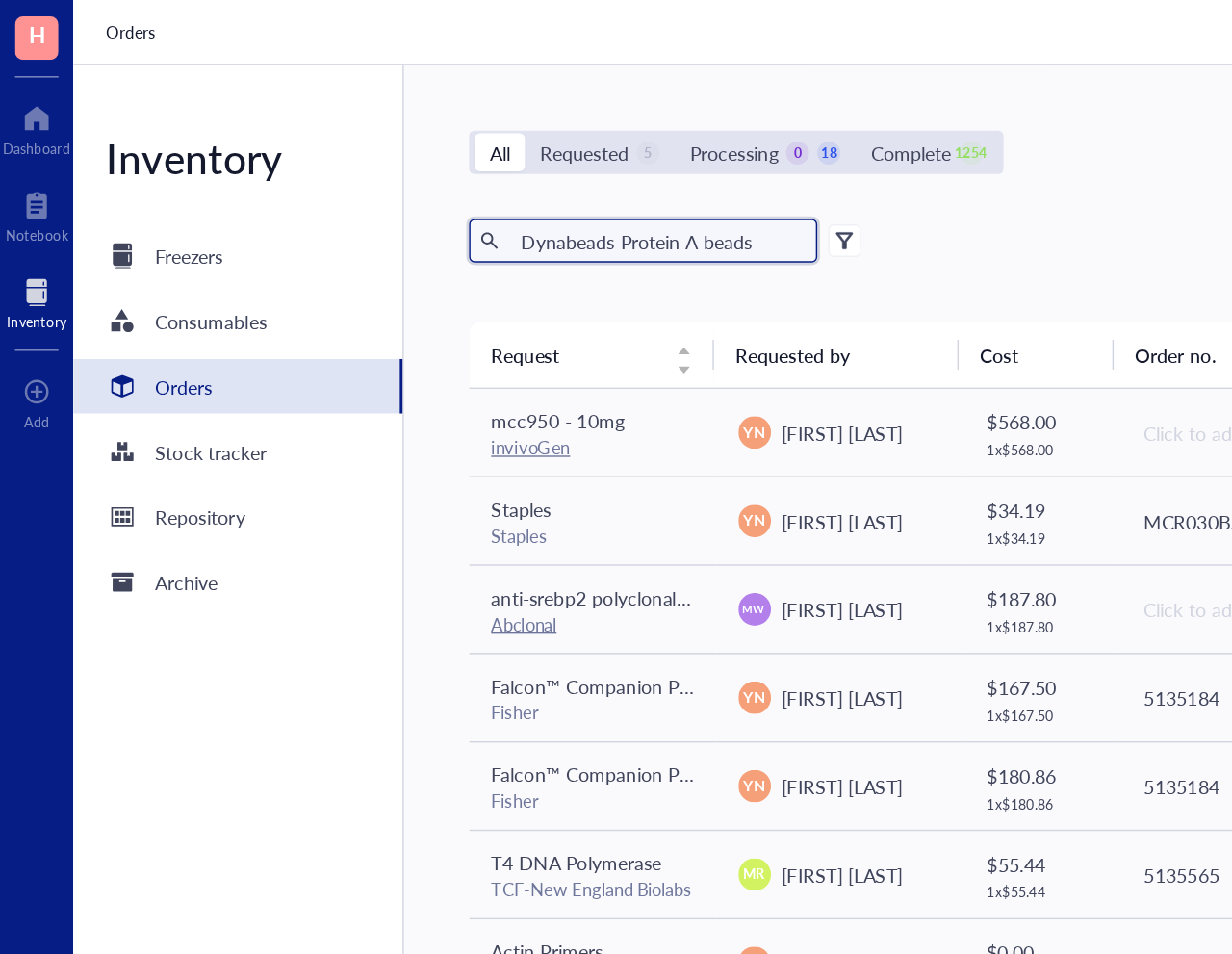 click on "Dynabeads Protein A beads" at bounding box center (466, 170) 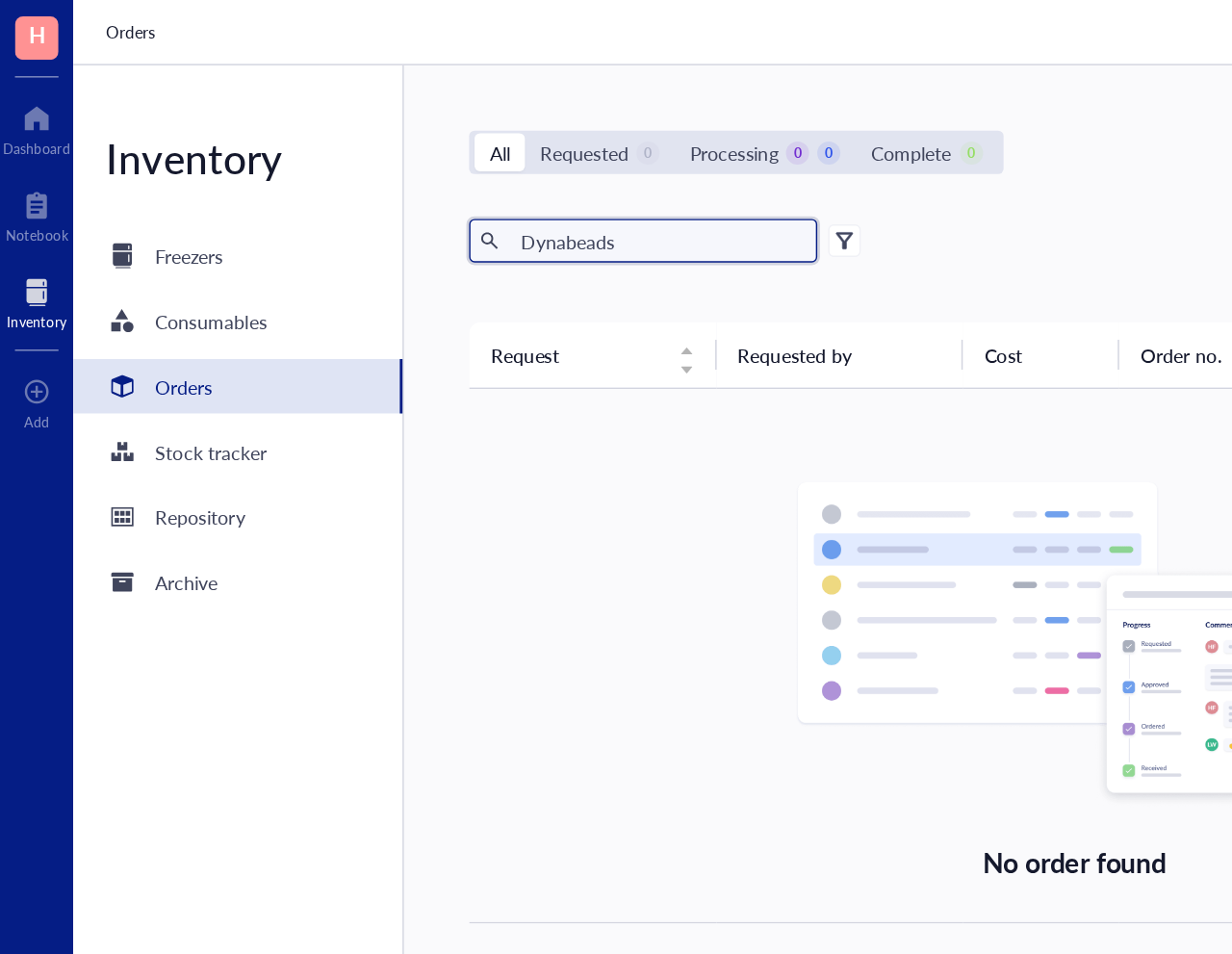 type on "Dynabeads" 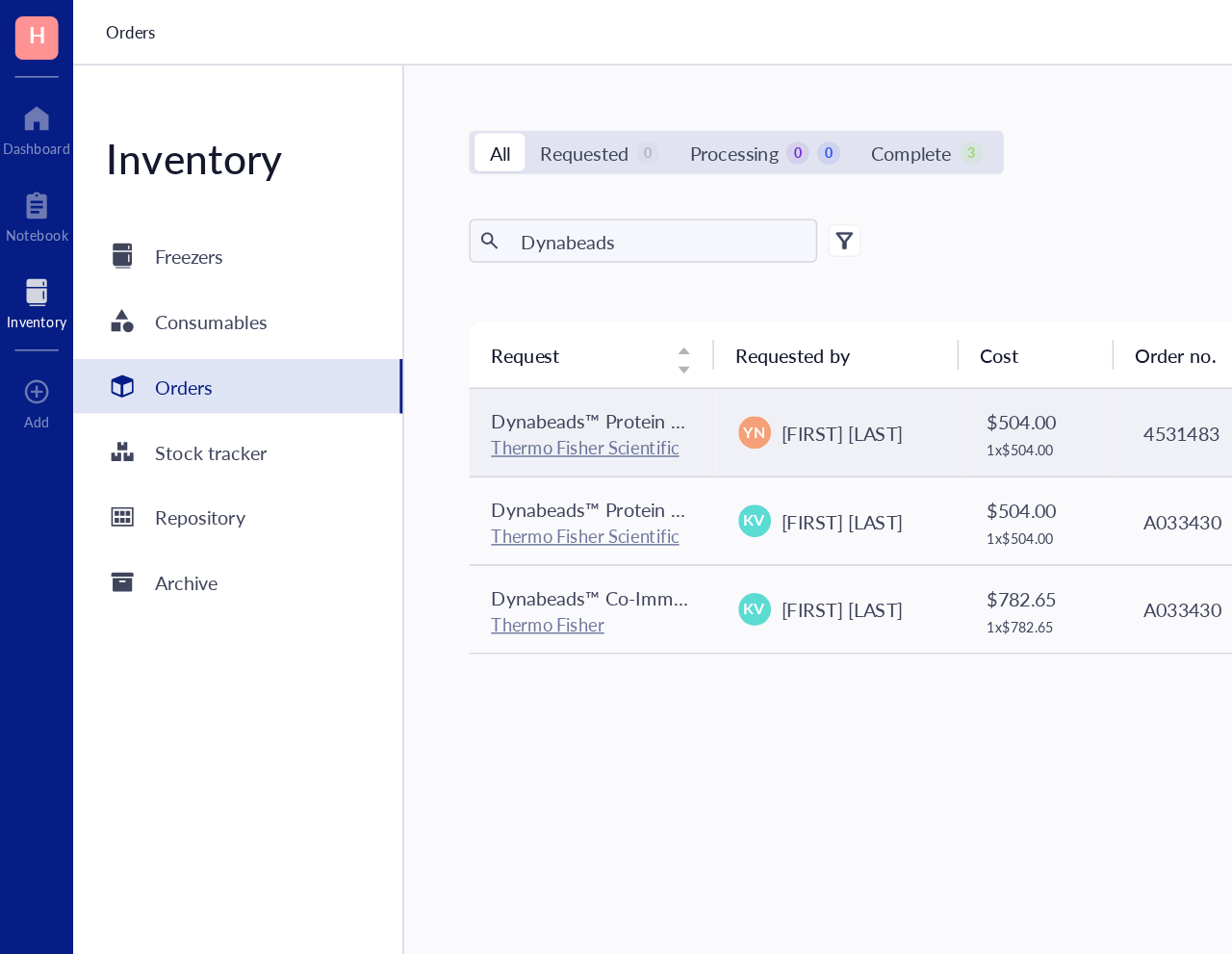 click on "Dynabeads™ Protein A Immunoprecipitation Kit" at bounding box center (489, 297) 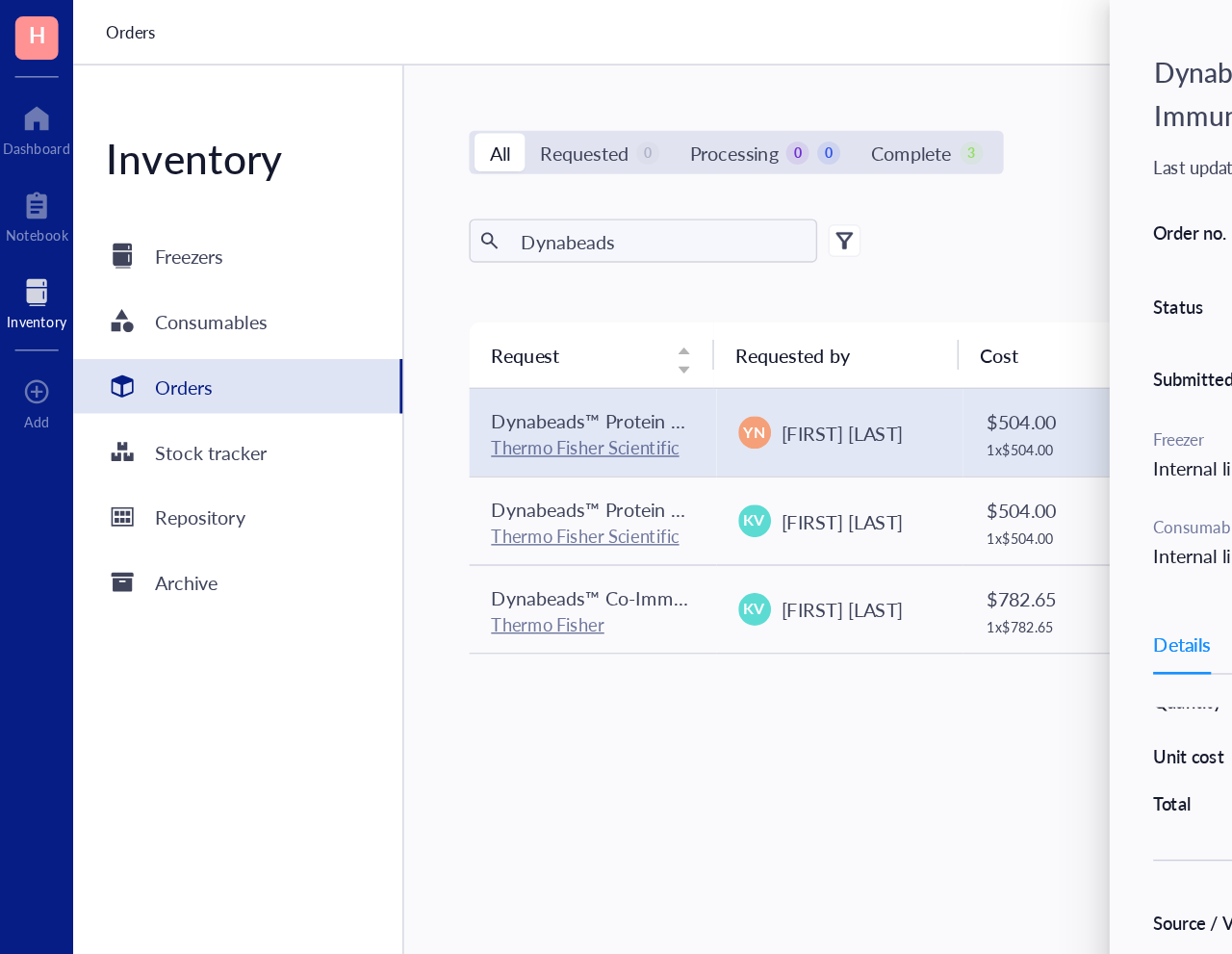 scroll, scrollTop: 223, scrollLeft: 0, axis: vertical 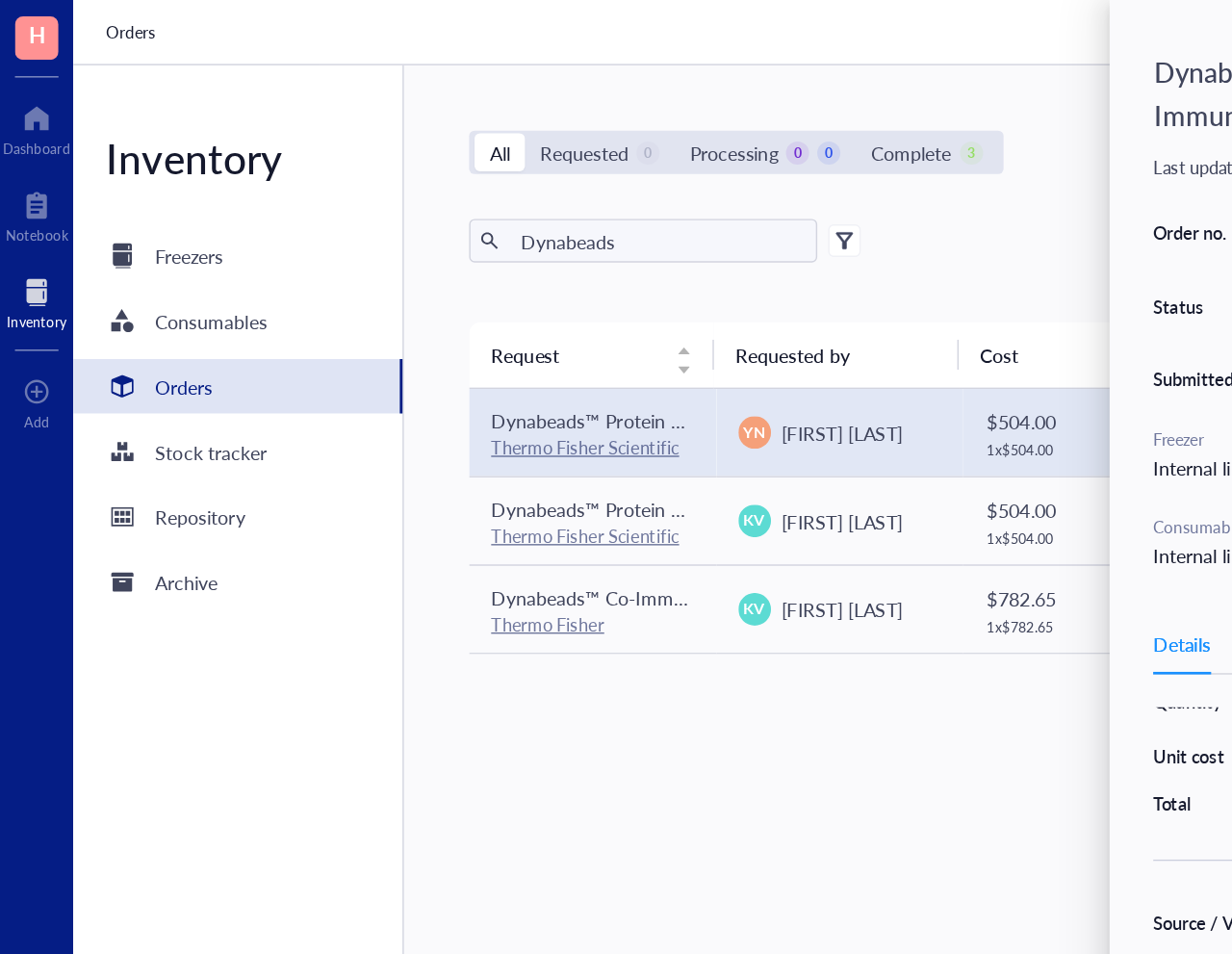 click on "https://www.thermofisher.com/order/catalog/product/10006D" at bounding box center [1084, 700] 